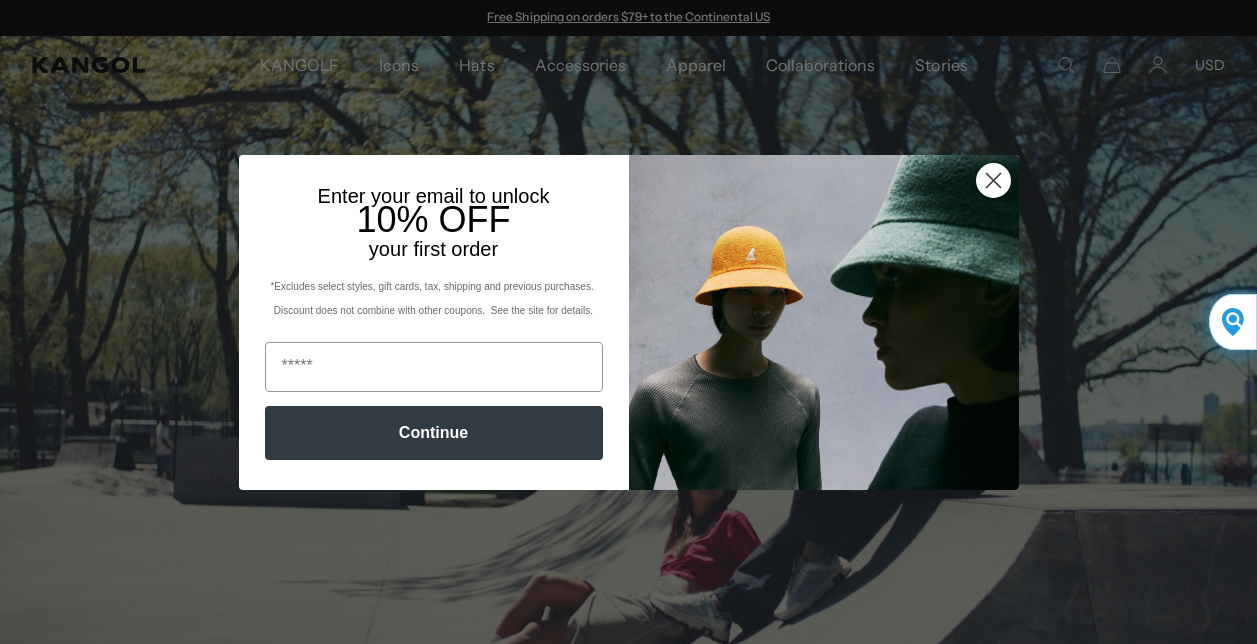 scroll, scrollTop: 0, scrollLeft: 0, axis: both 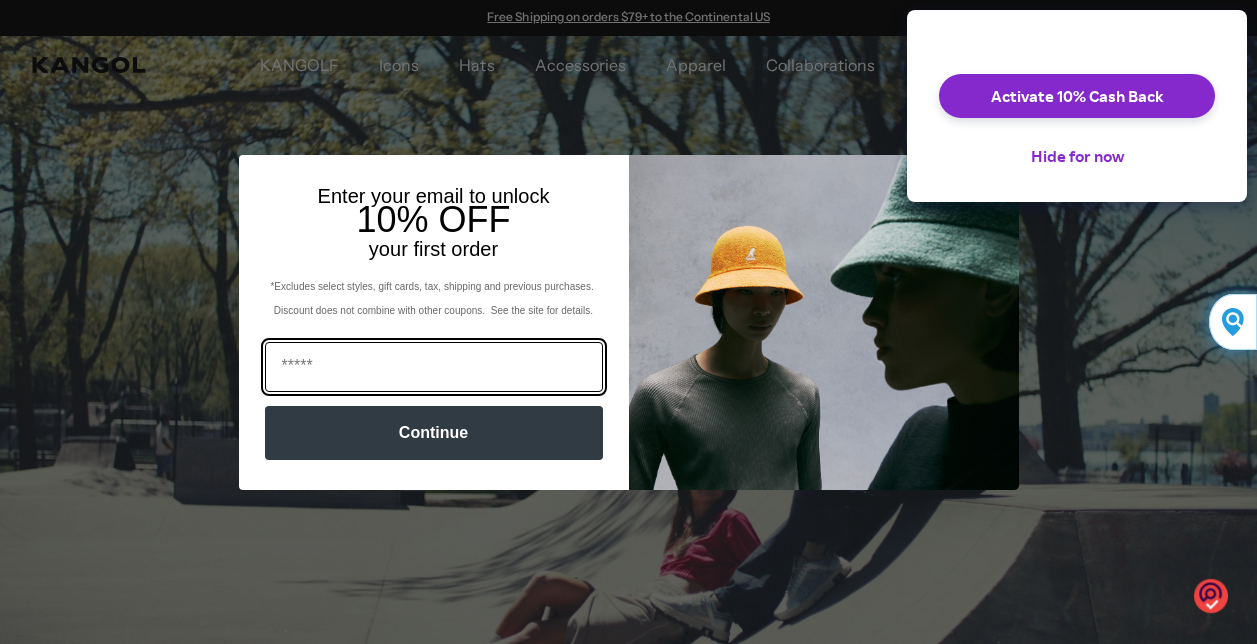 click at bounding box center (434, 367) 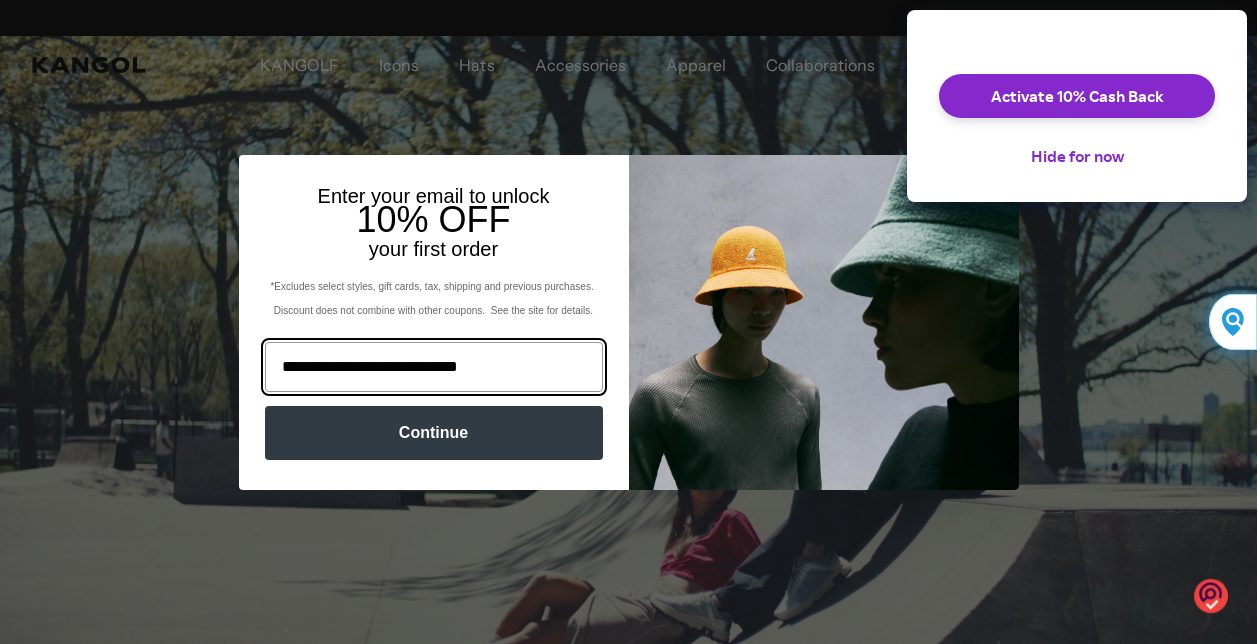 scroll, scrollTop: 0, scrollLeft: 412, axis: horizontal 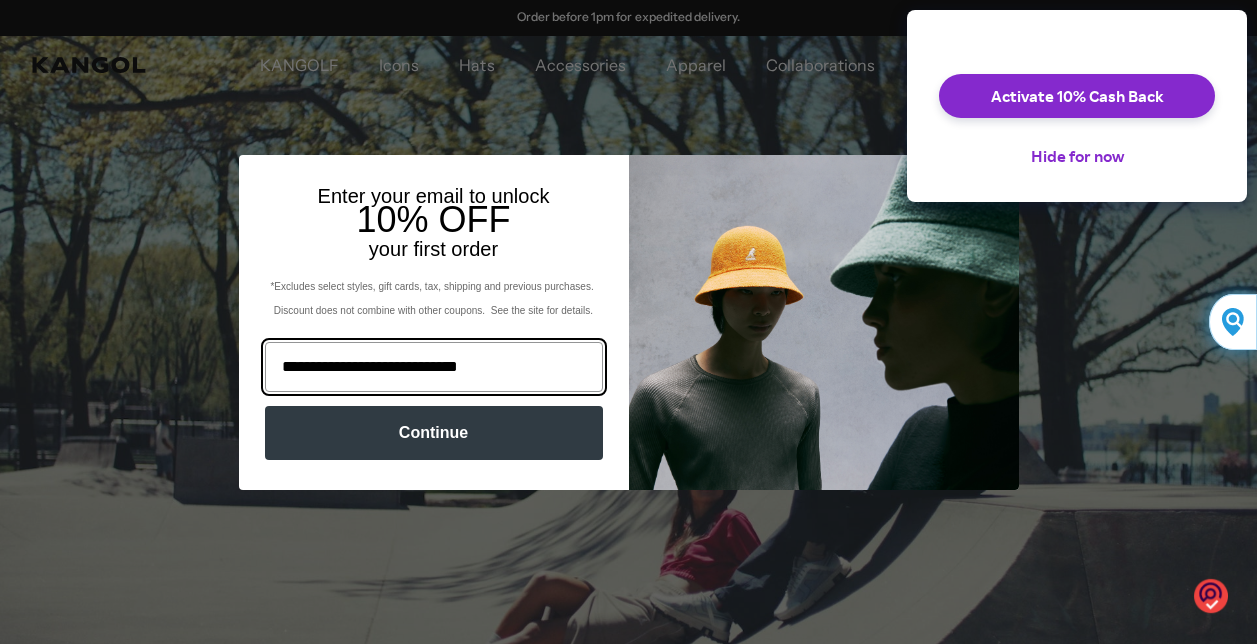 type on "**********" 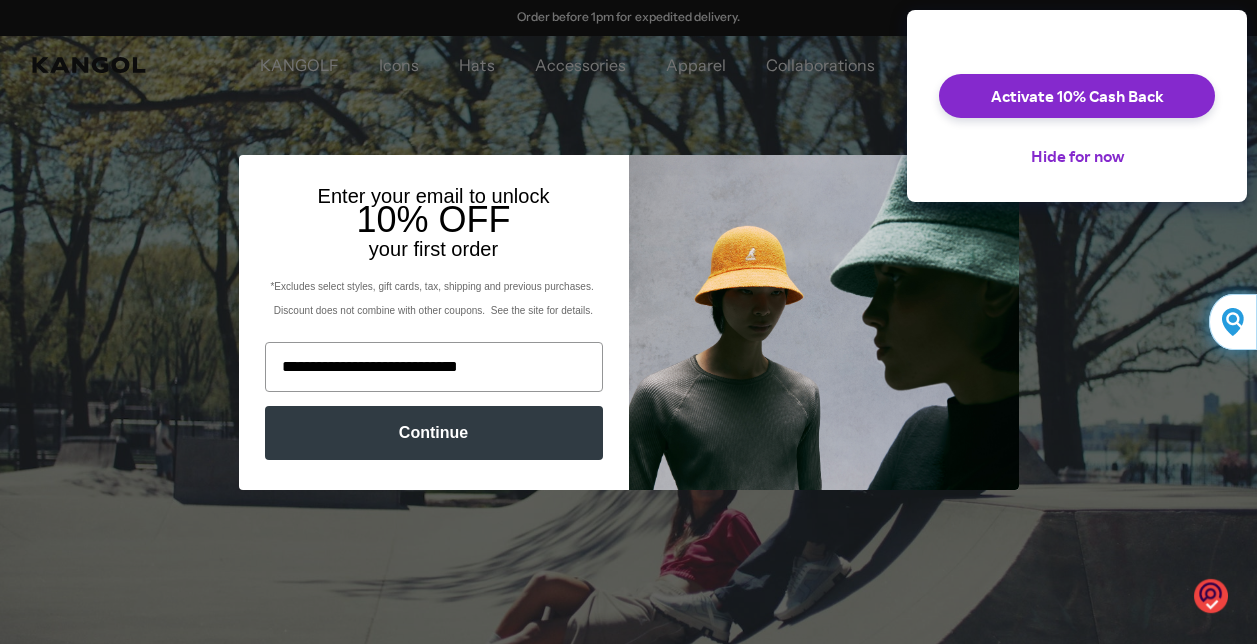 click on "Continue" at bounding box center [434, 433] 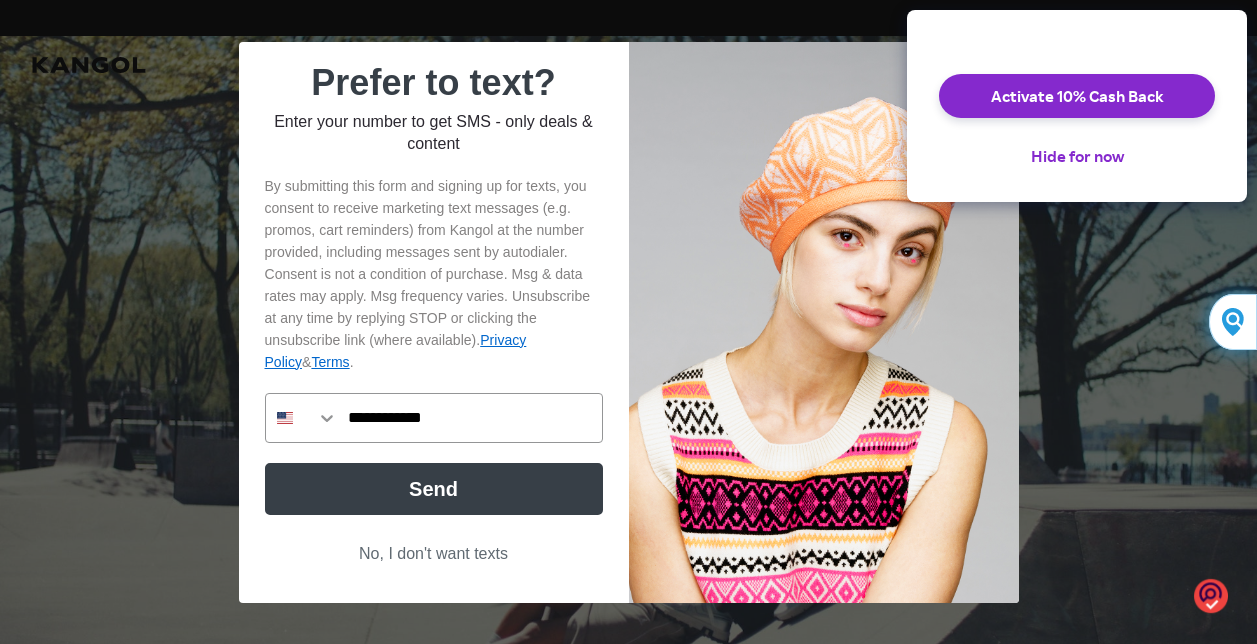 scroll, scrollTop: 0, scrollLeft: 412, axis: horizontal 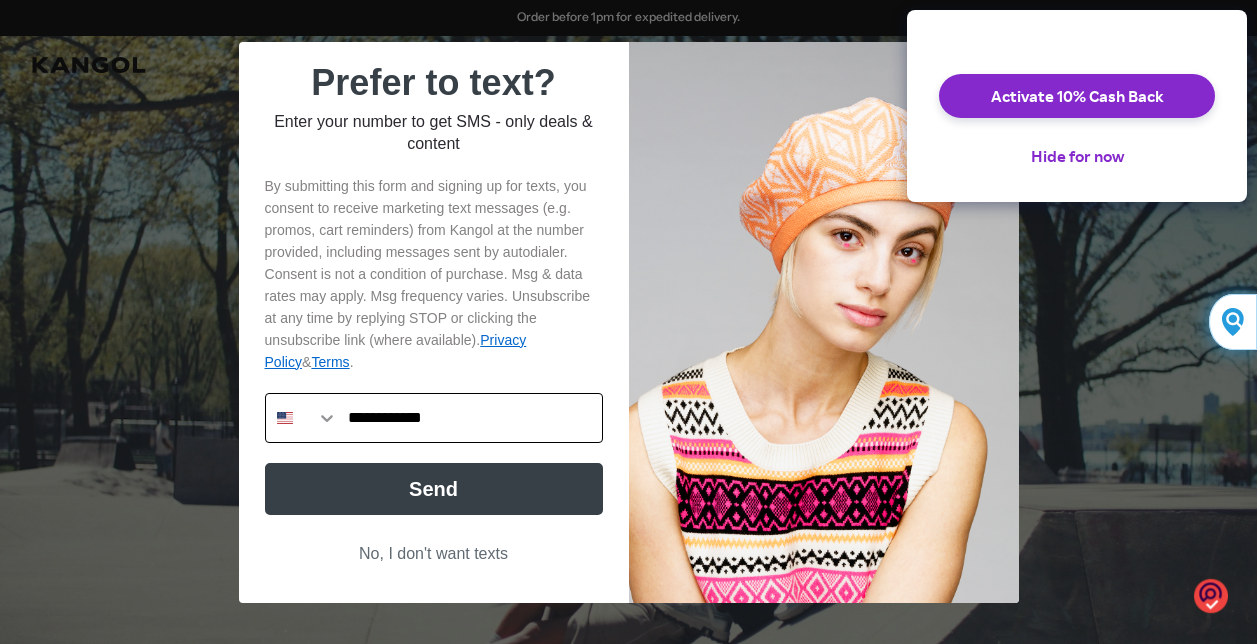 click on "**********" at bounding box center [470, 418] 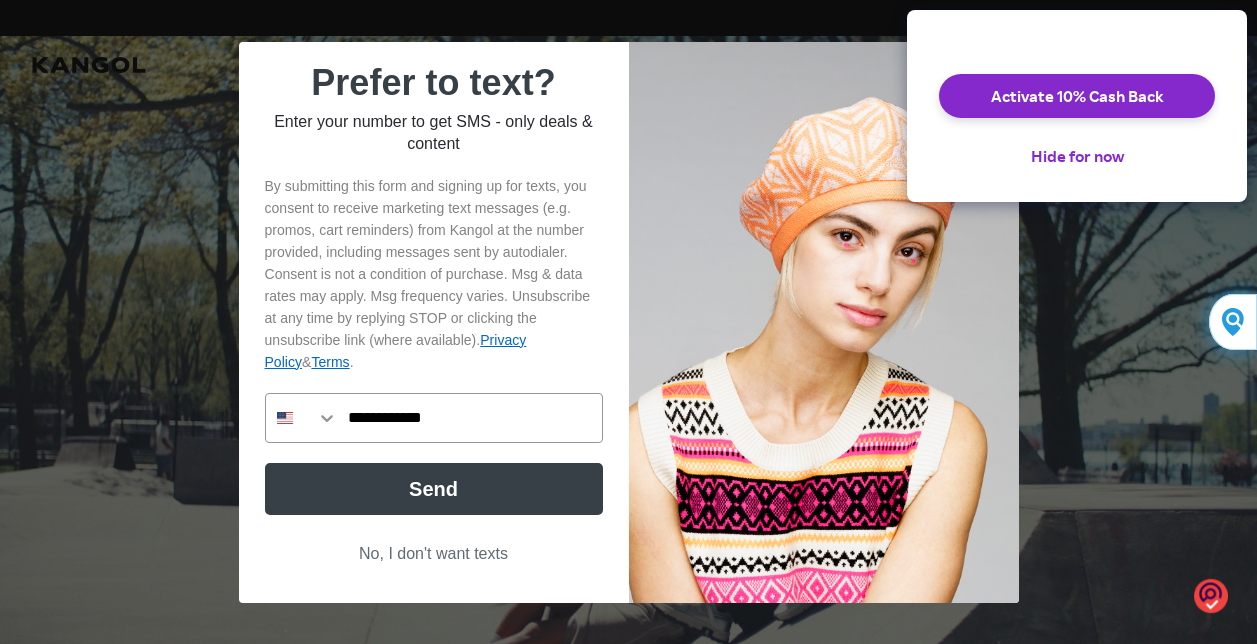 scroll, scrollTop: 0, scrollLeft: 0, axis: both 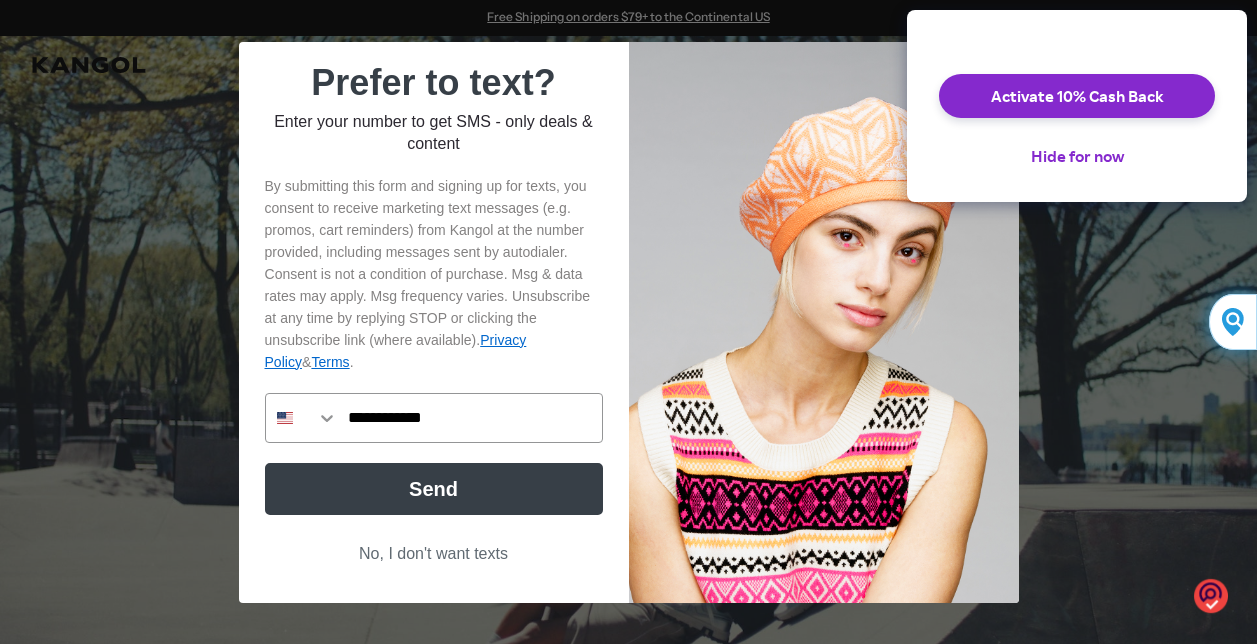 type on "**********" 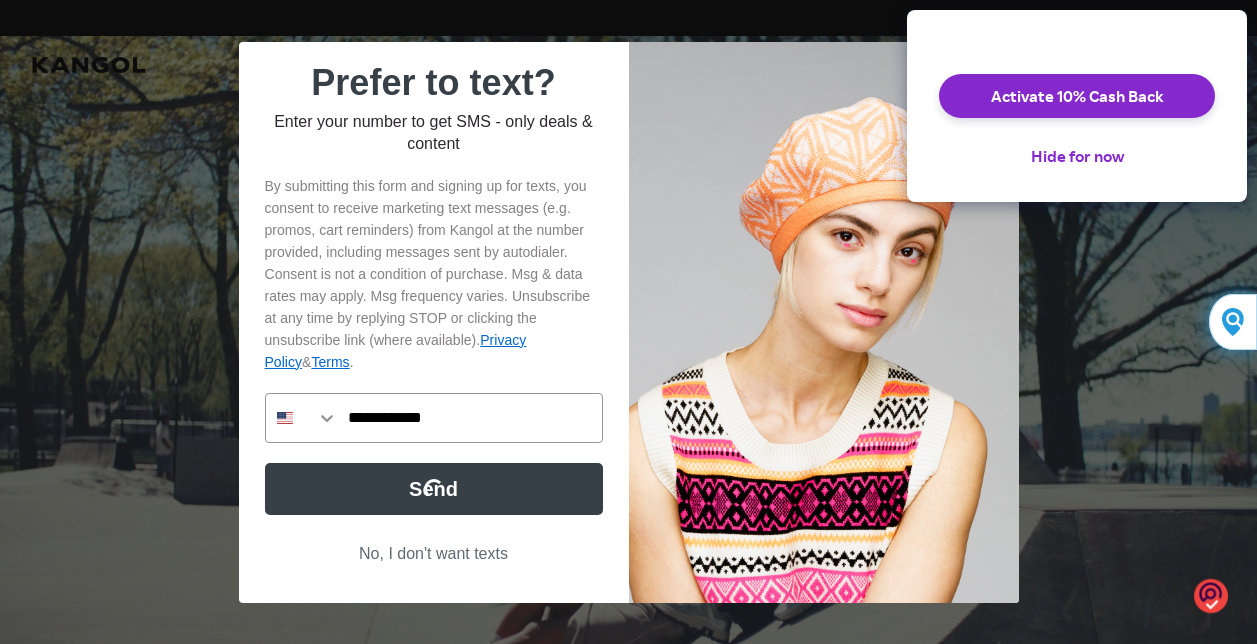 scroll, scrollTop: 0, scrollLeft: 412, axis: horizontal 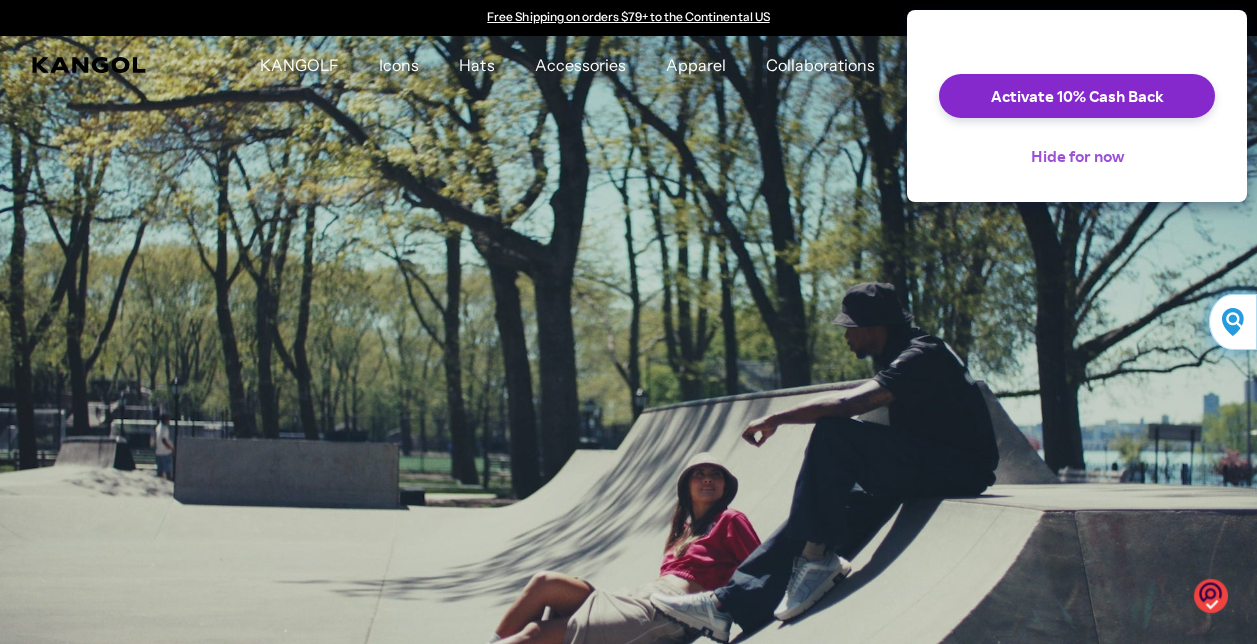click on "Hide for now" at bounding box center (1077, 156) 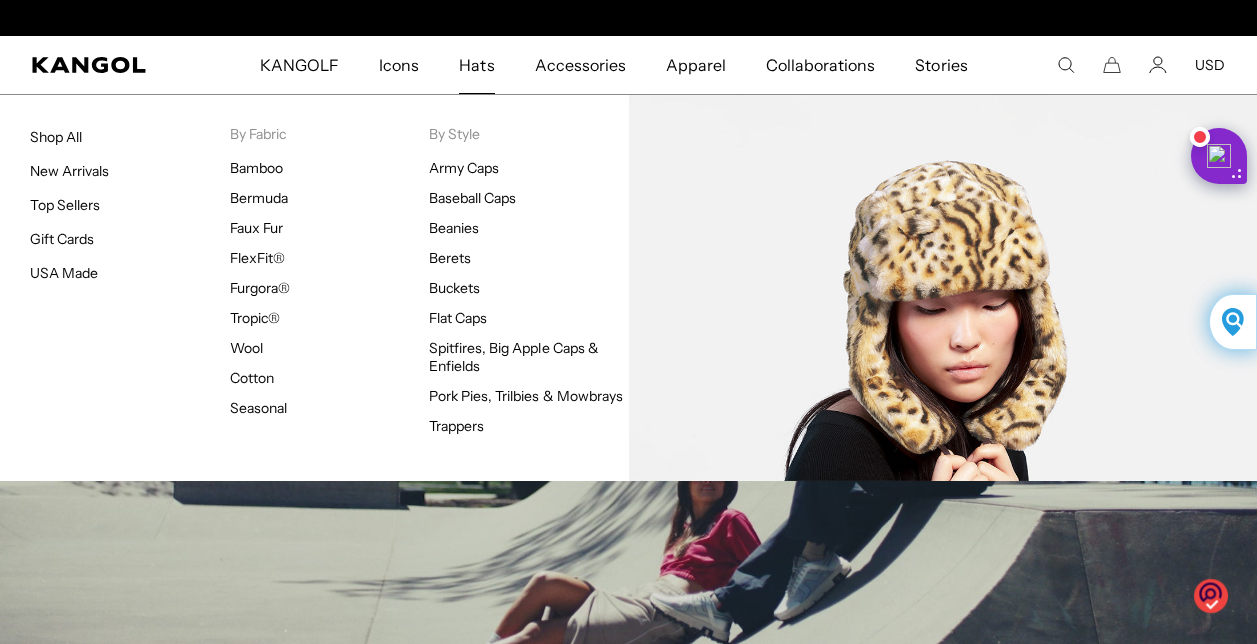 scroll, scrollTop: 0, scrollLeft: 0, axis: both 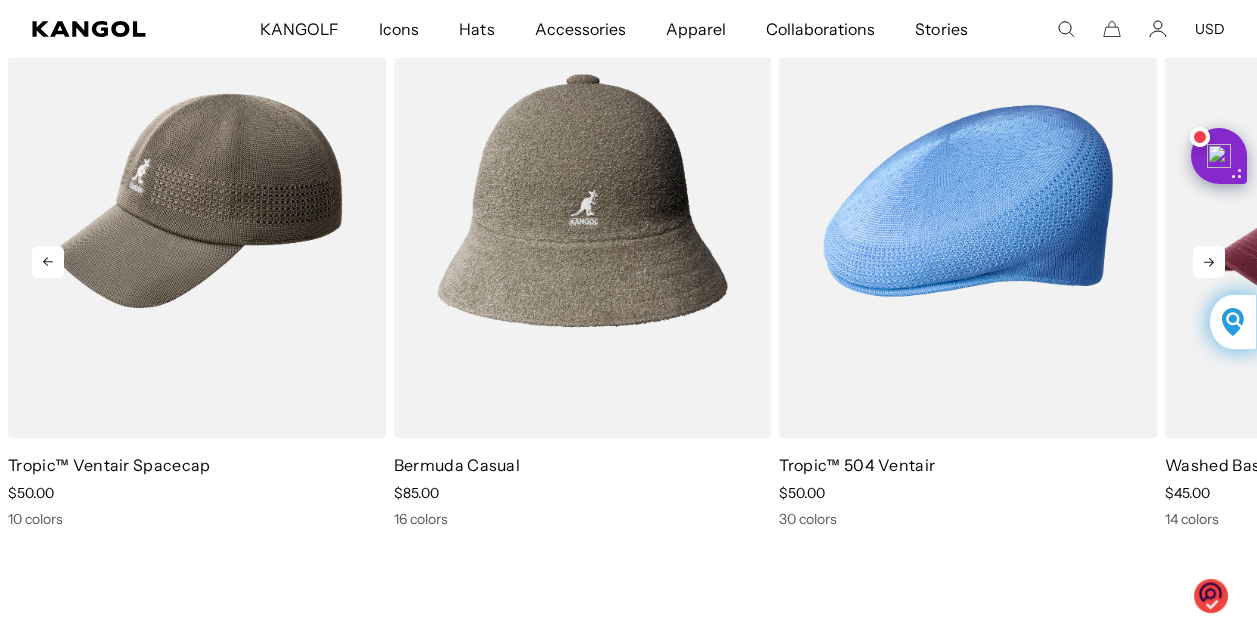 click 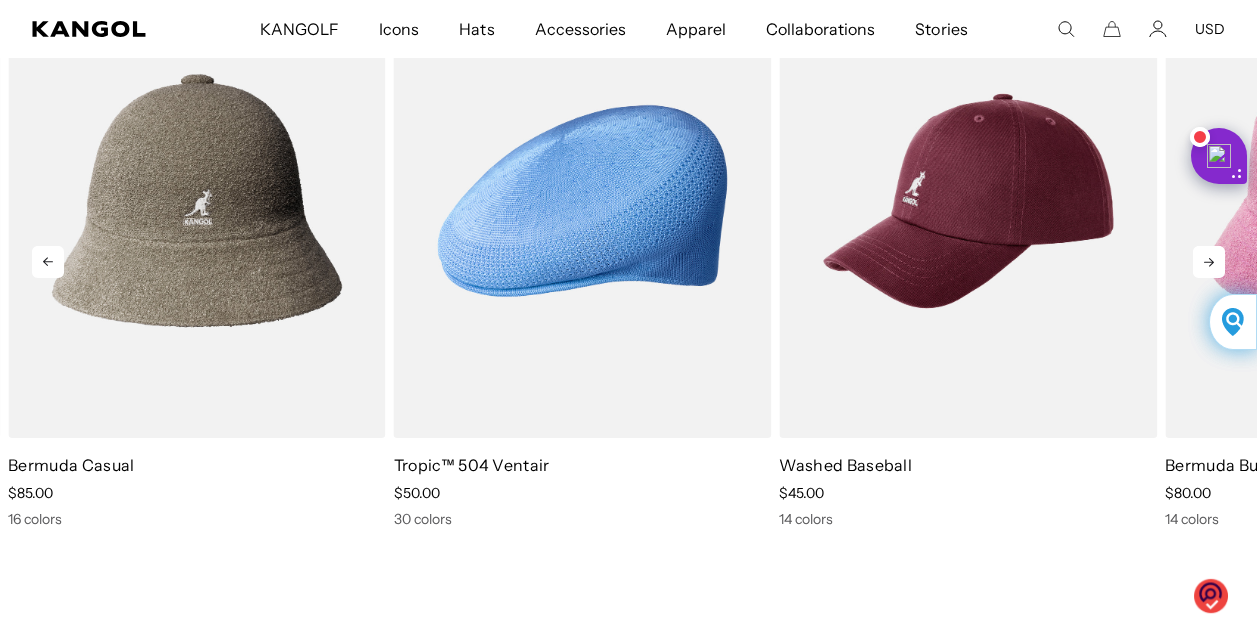 click 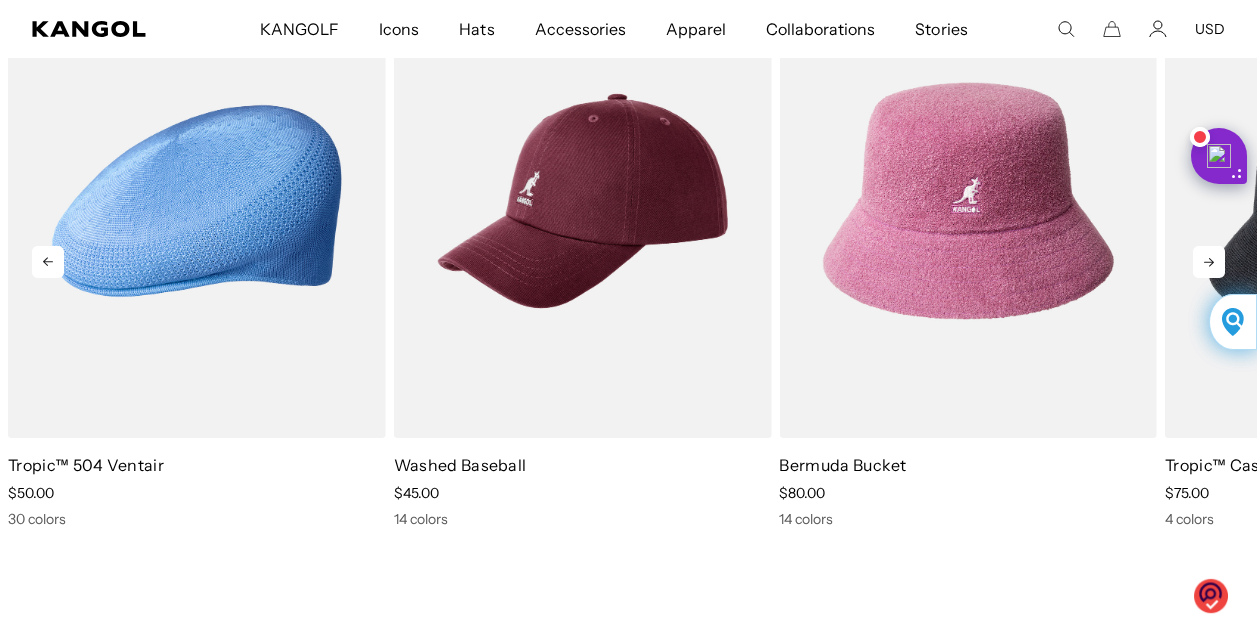 click 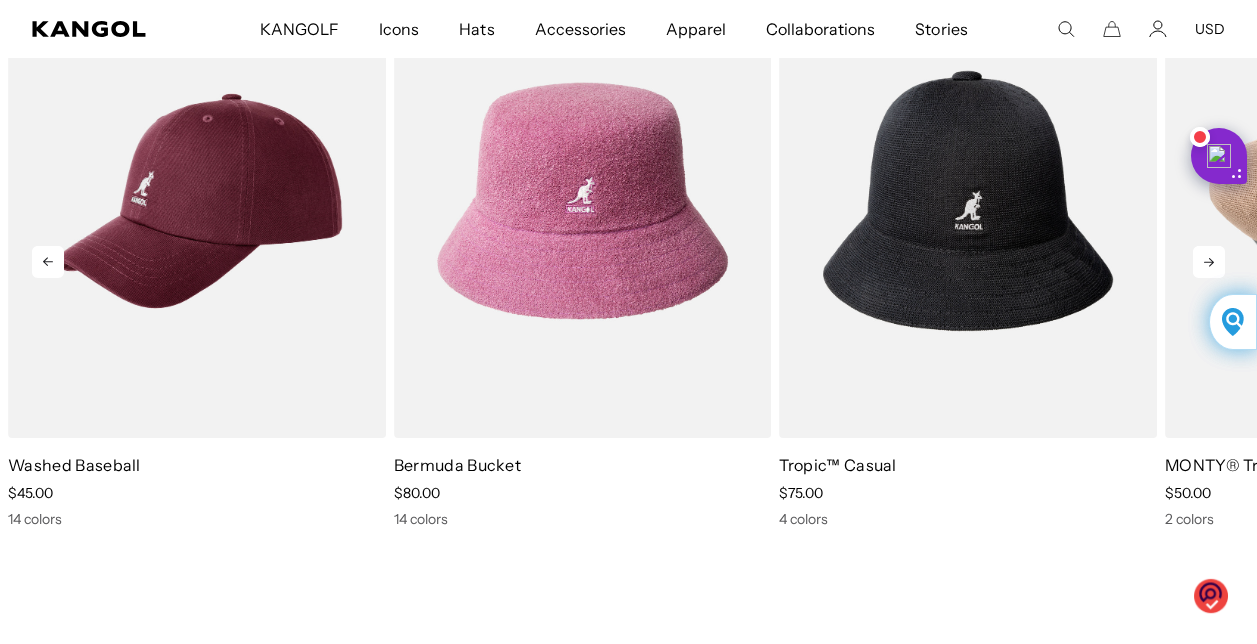click 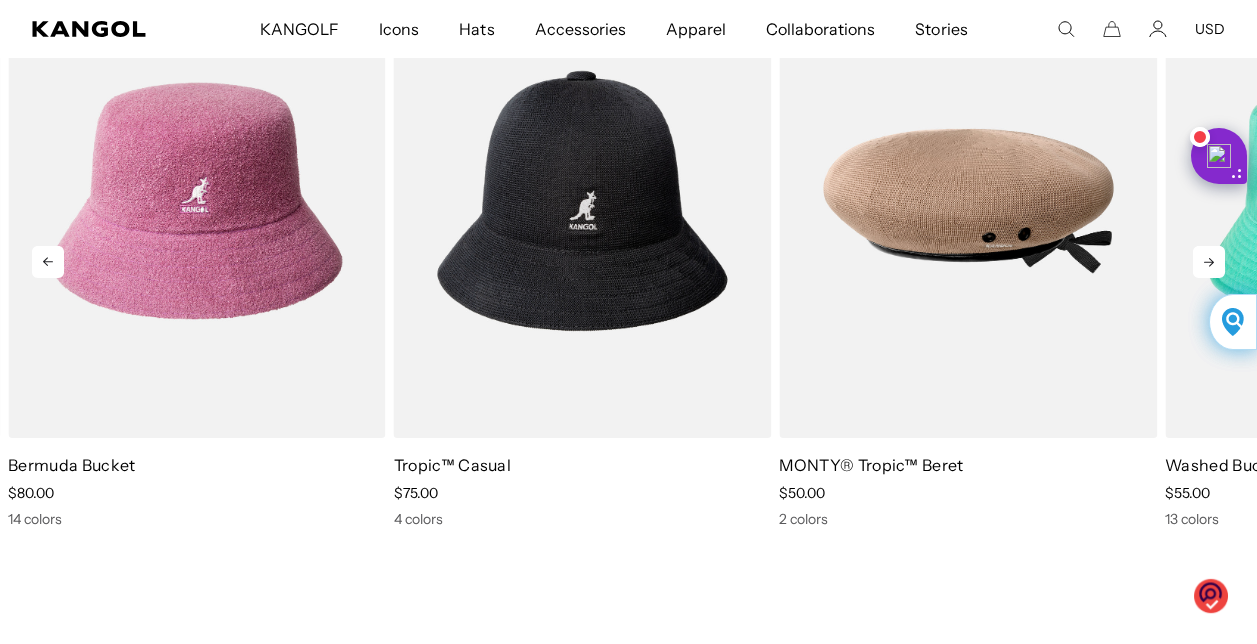 click 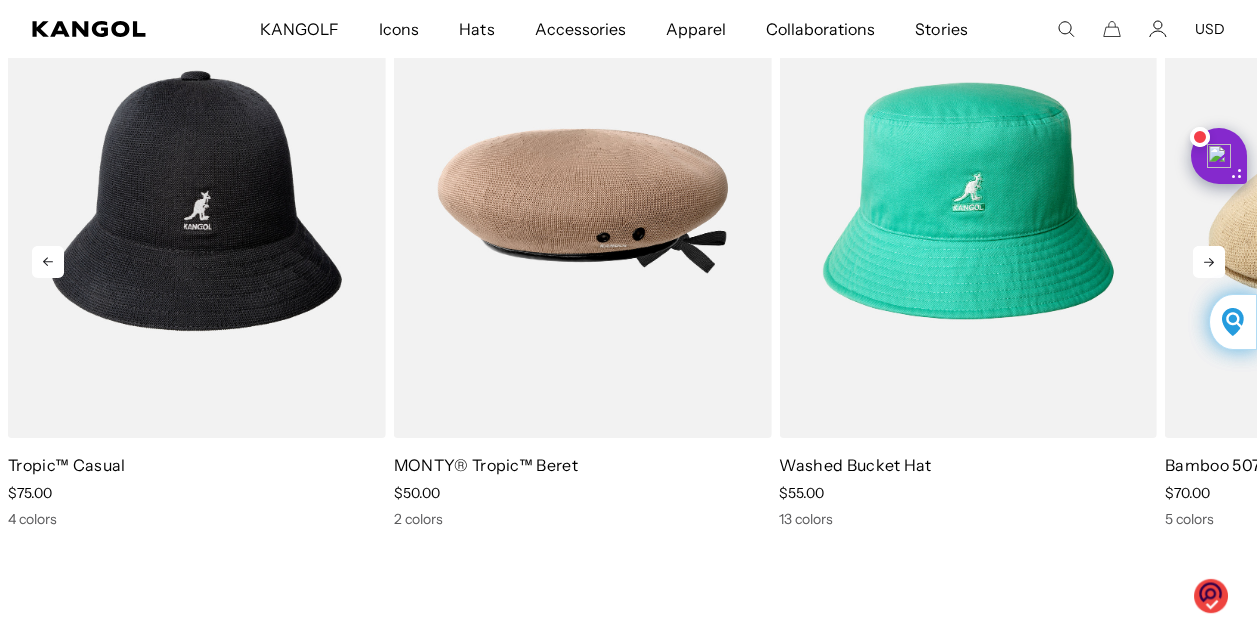 click 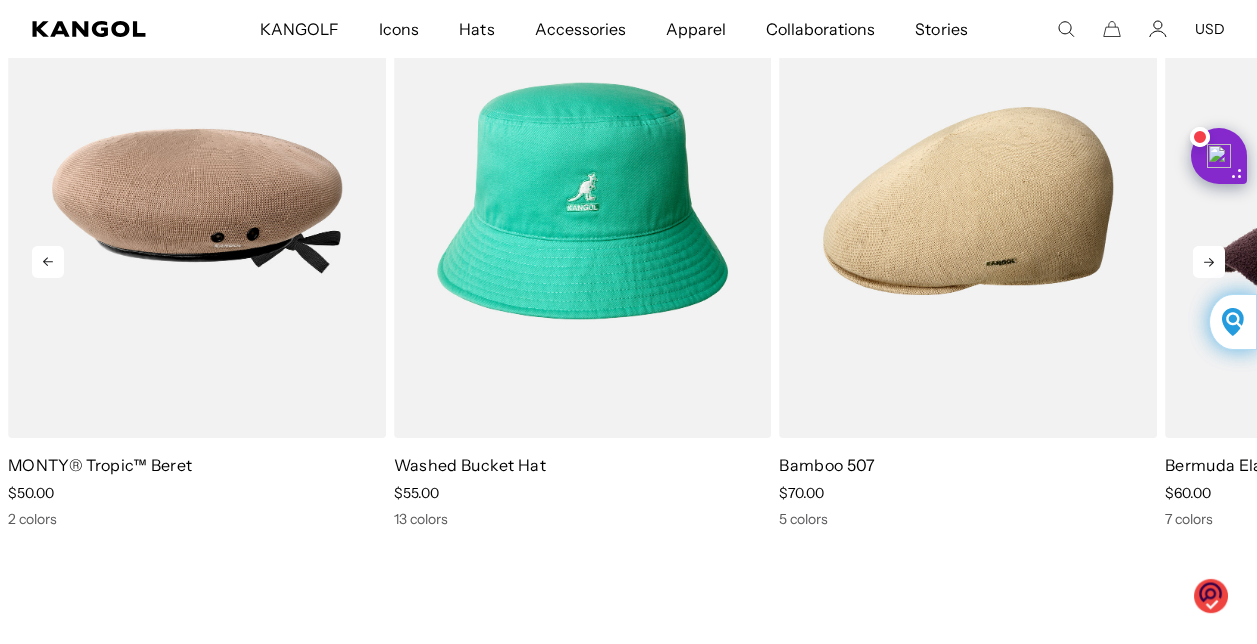 click 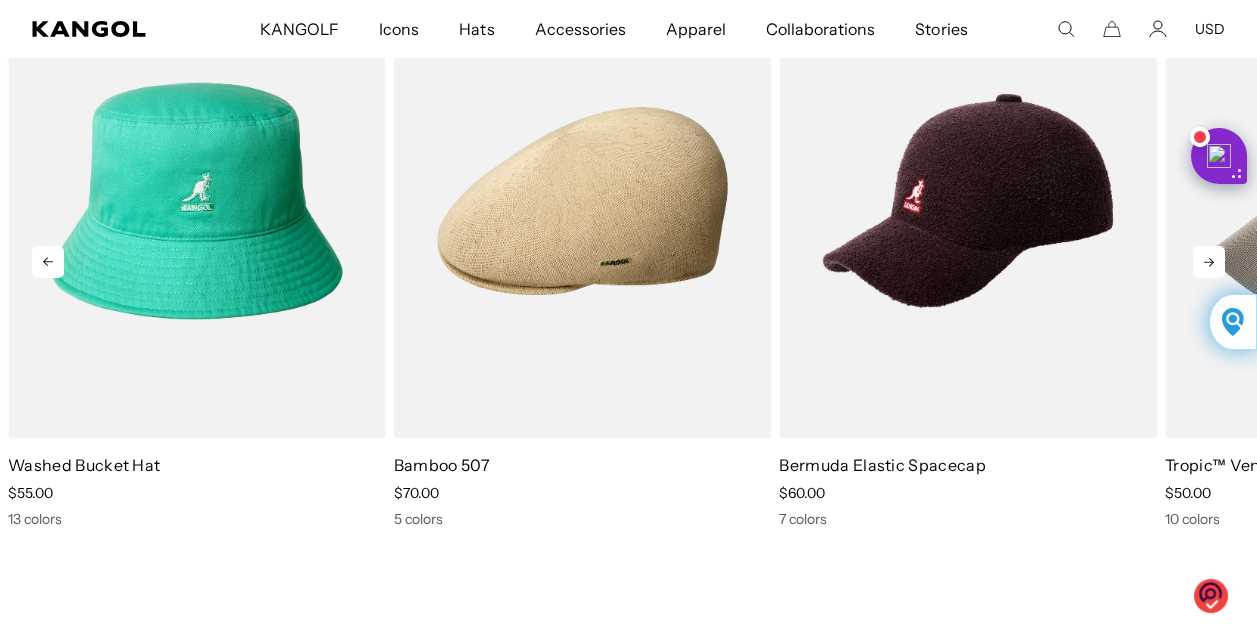 click 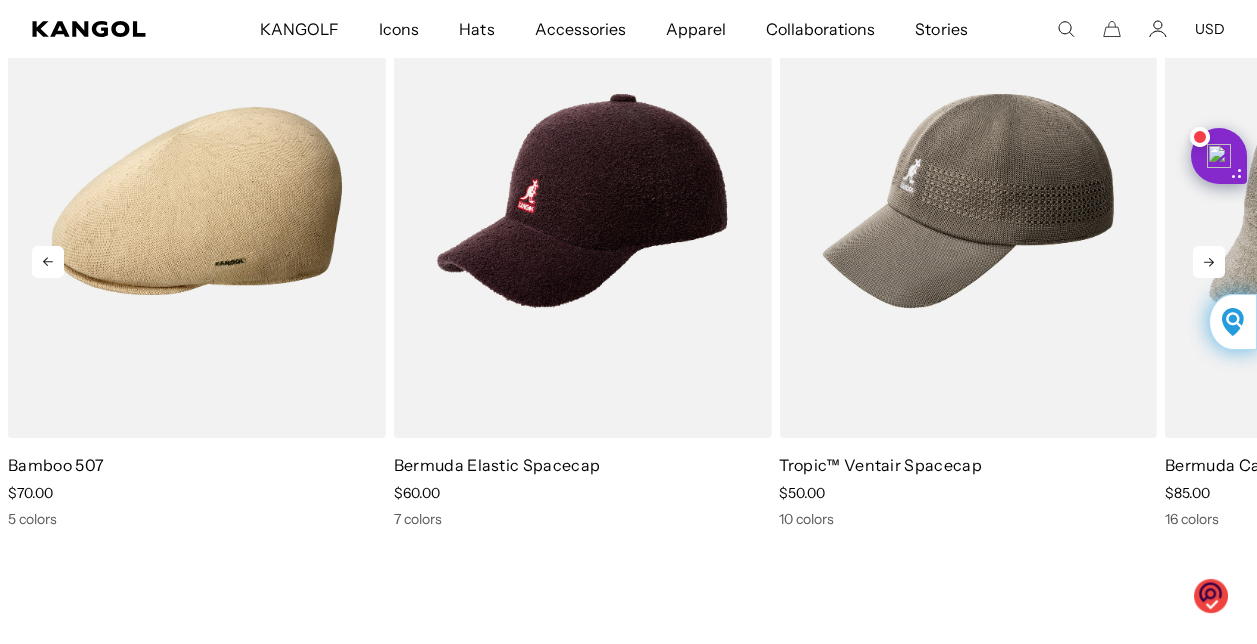 scroll, scrollTop: 0, scrollLeft: 412, axis: horizontal 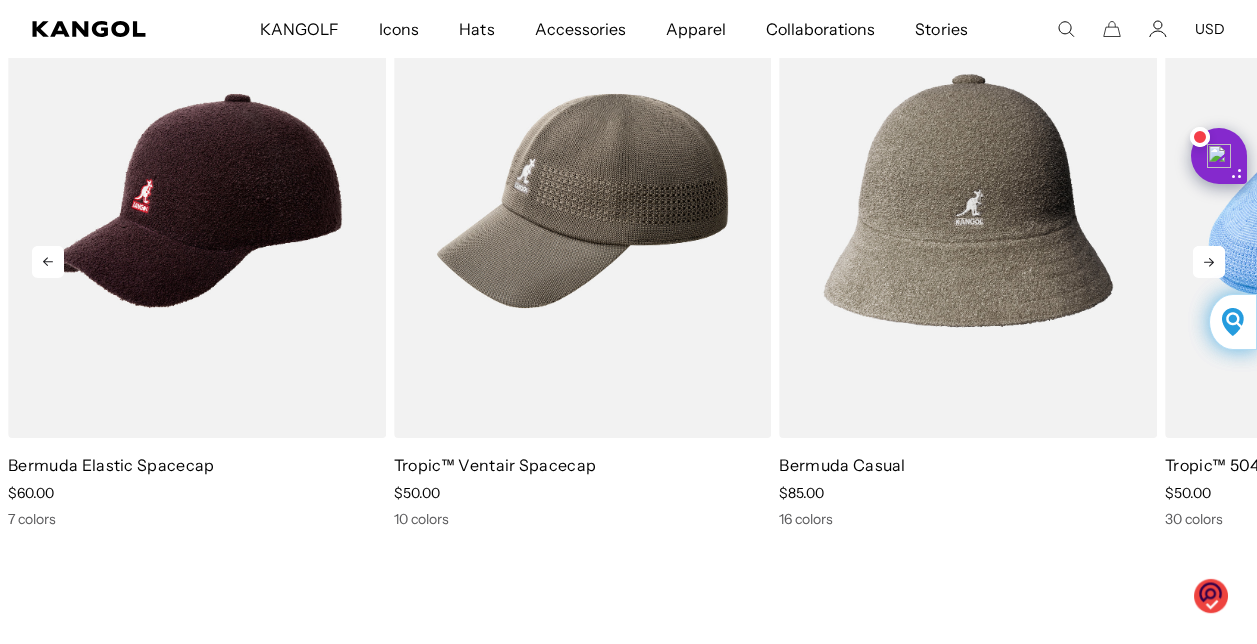 click 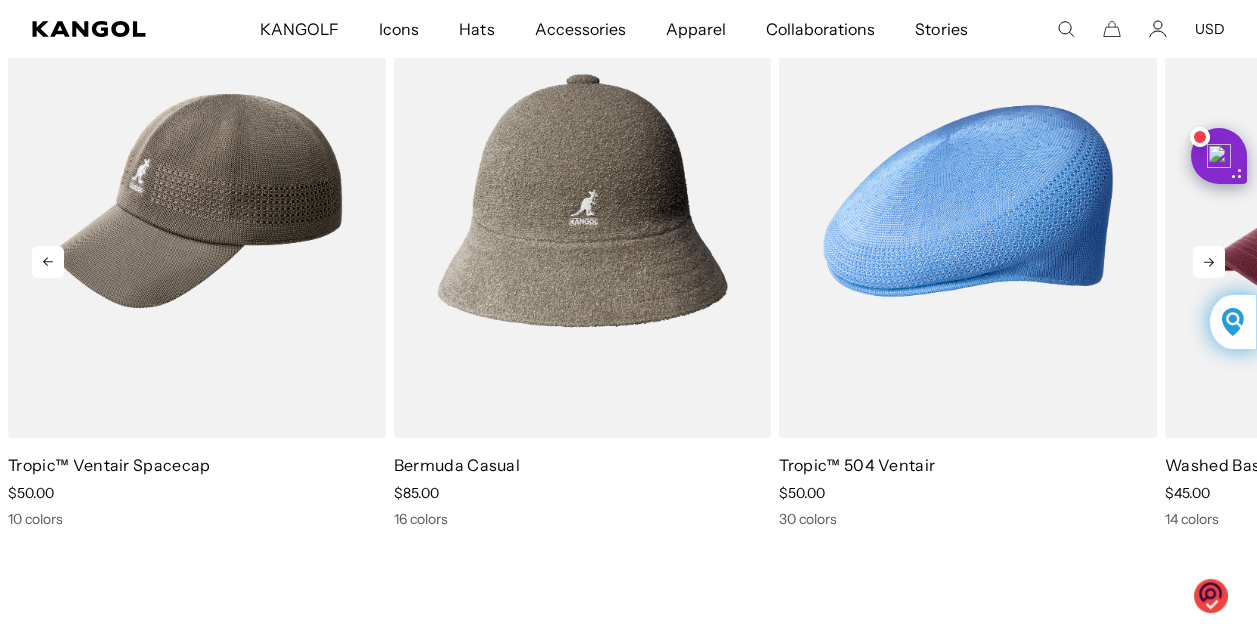 scroll, scrollTop: 0, scrollLeft: 412, axis: horizontal 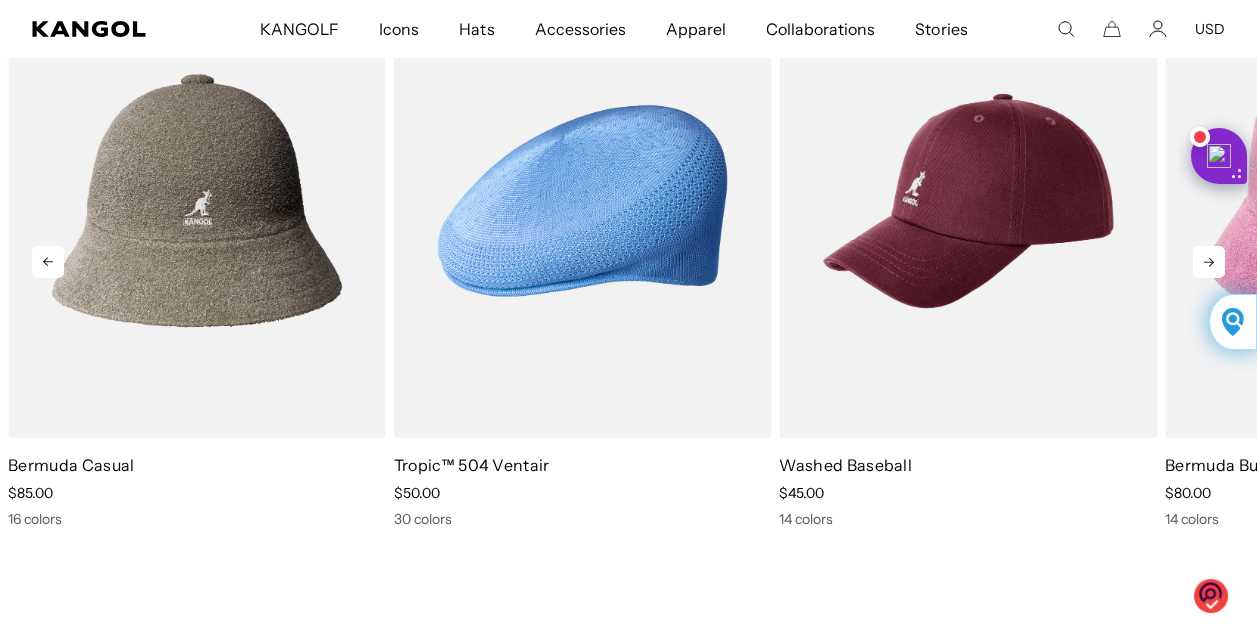 click 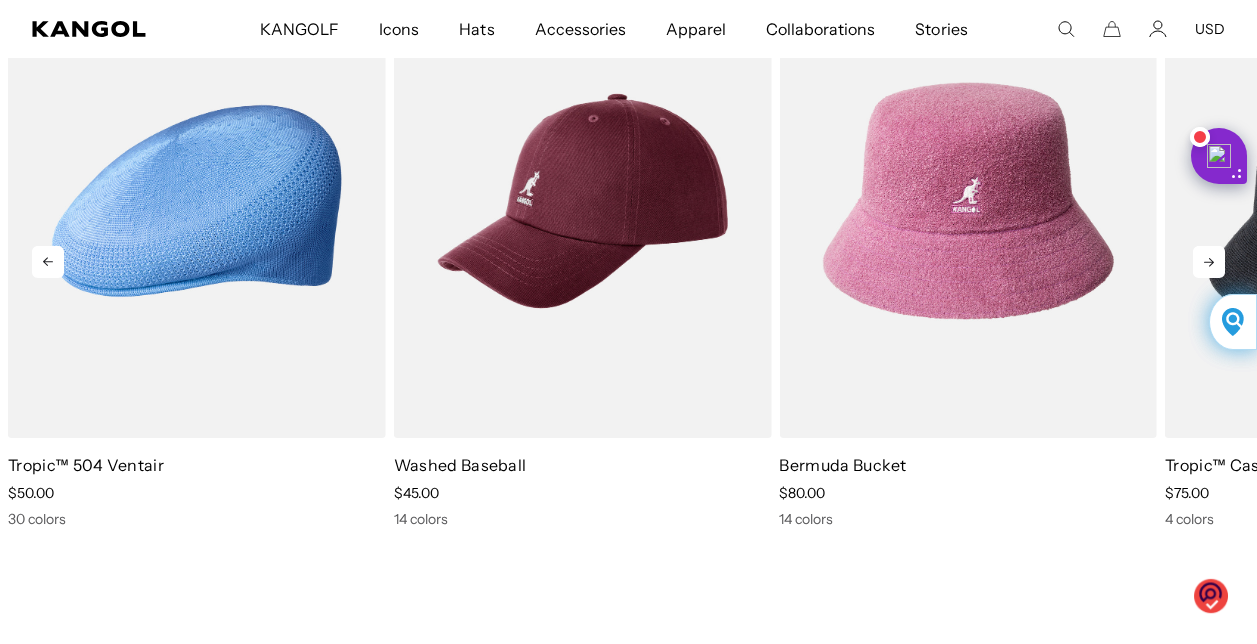 scroll, scrollTop: 0, scrollLeft: 412, axis: horizontal 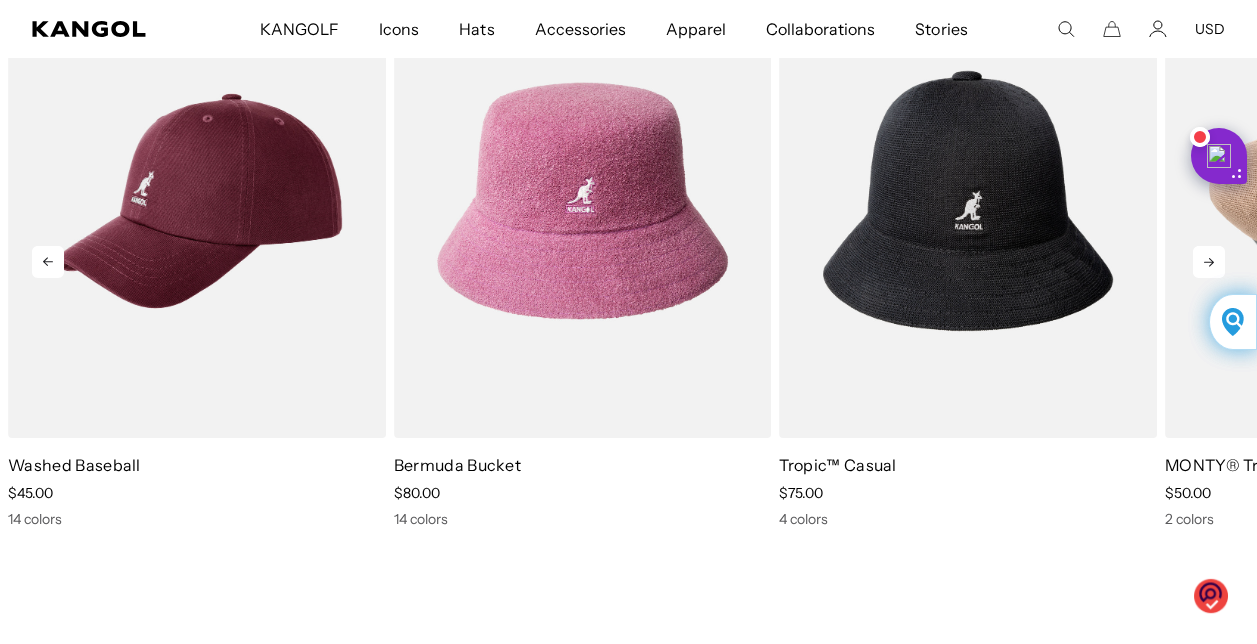 click 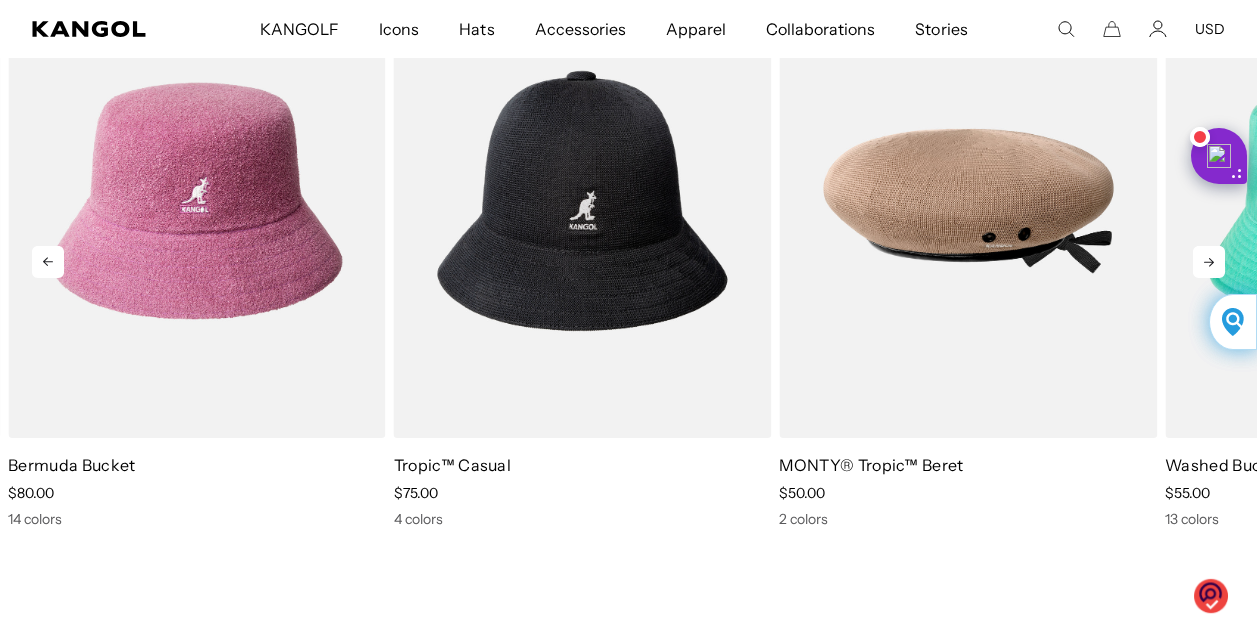 scroll, scrollTop: 0, scrollLeft: 412, axis: horizontal 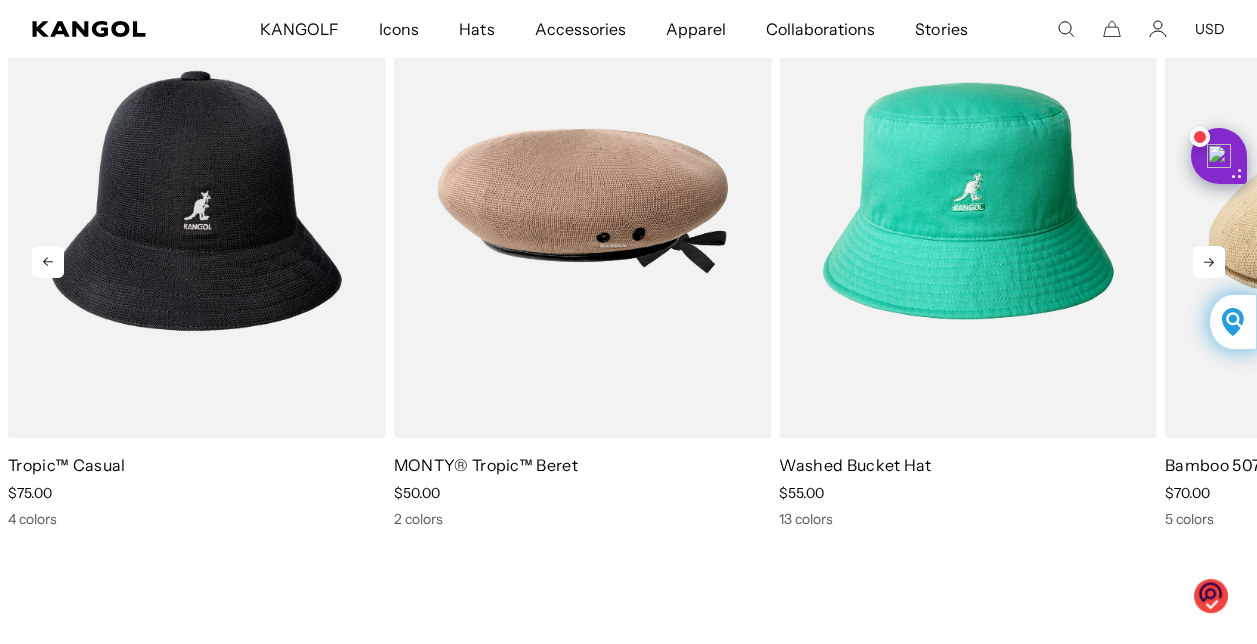 click 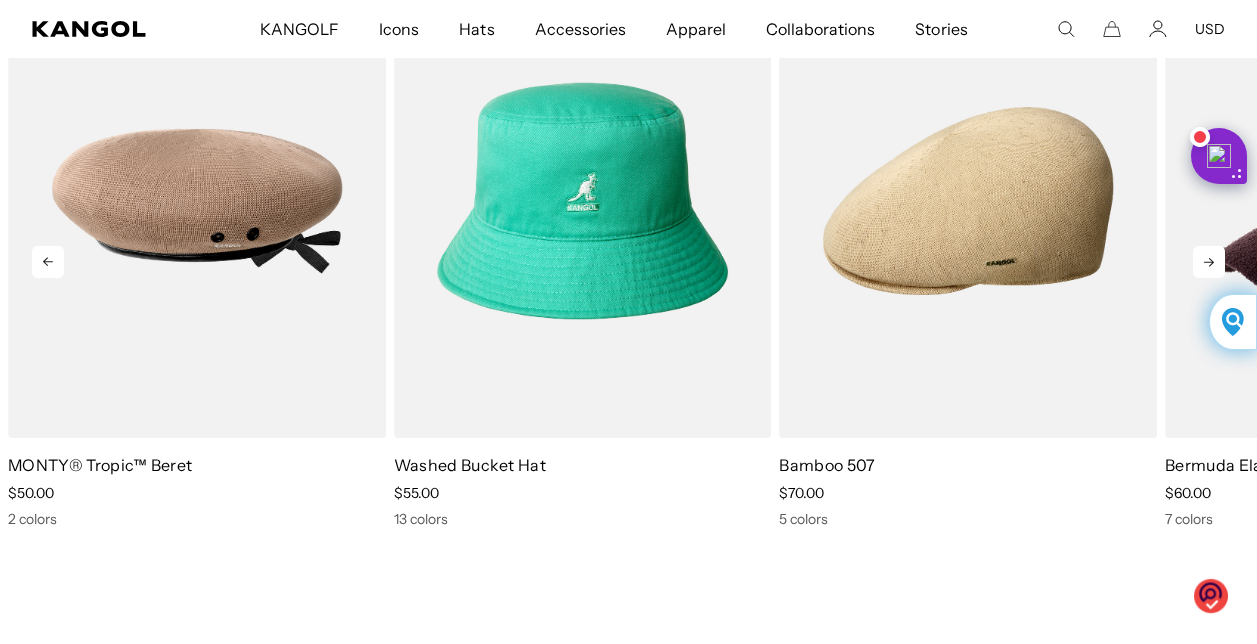 scroll, scrollTop: 0, scrollLeft: 412, axis: horizontal 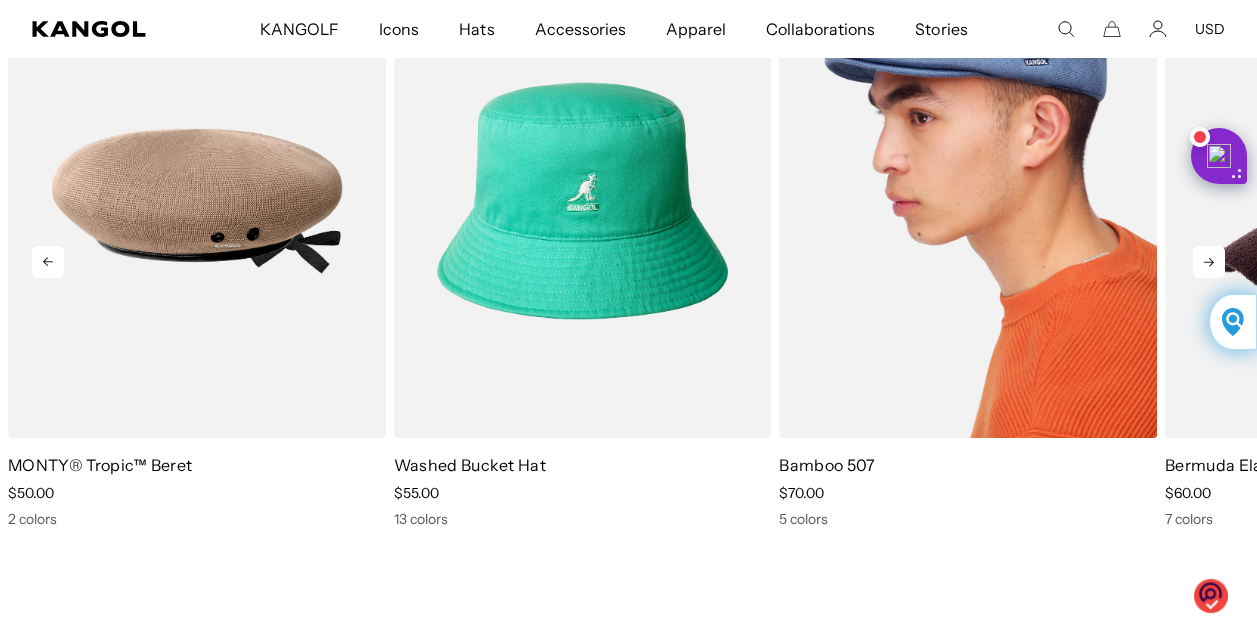 click at bounding box center (968, 201) 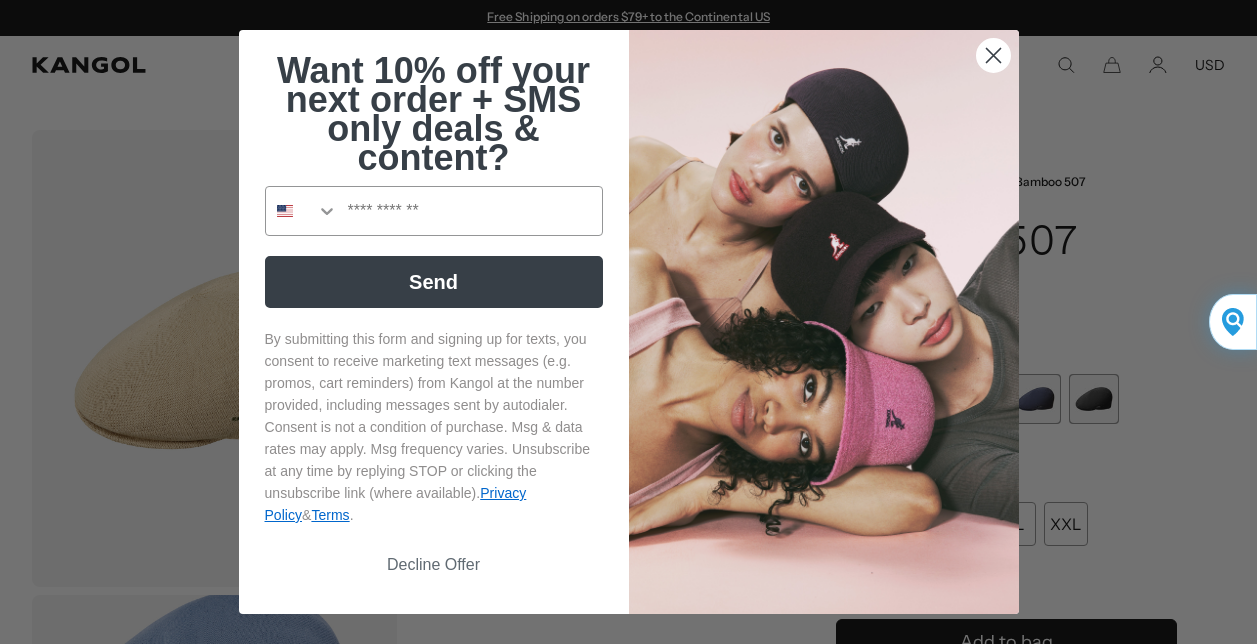 scroll, scrollTop: 0, scrollLeft: 0, axis: both 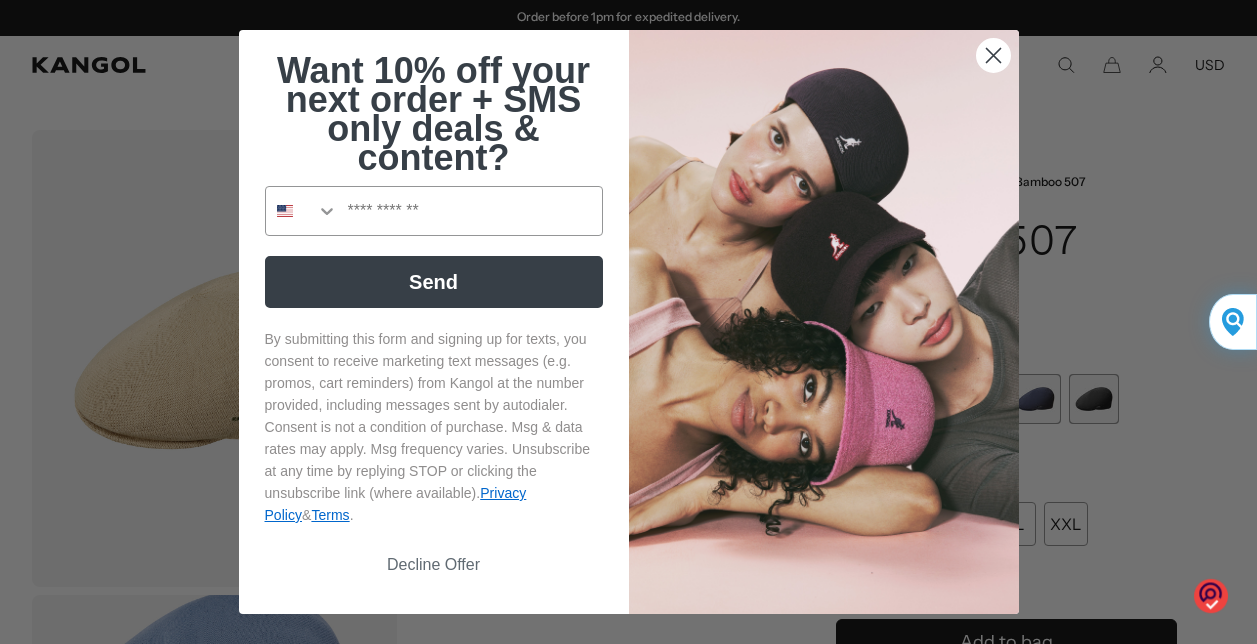 click 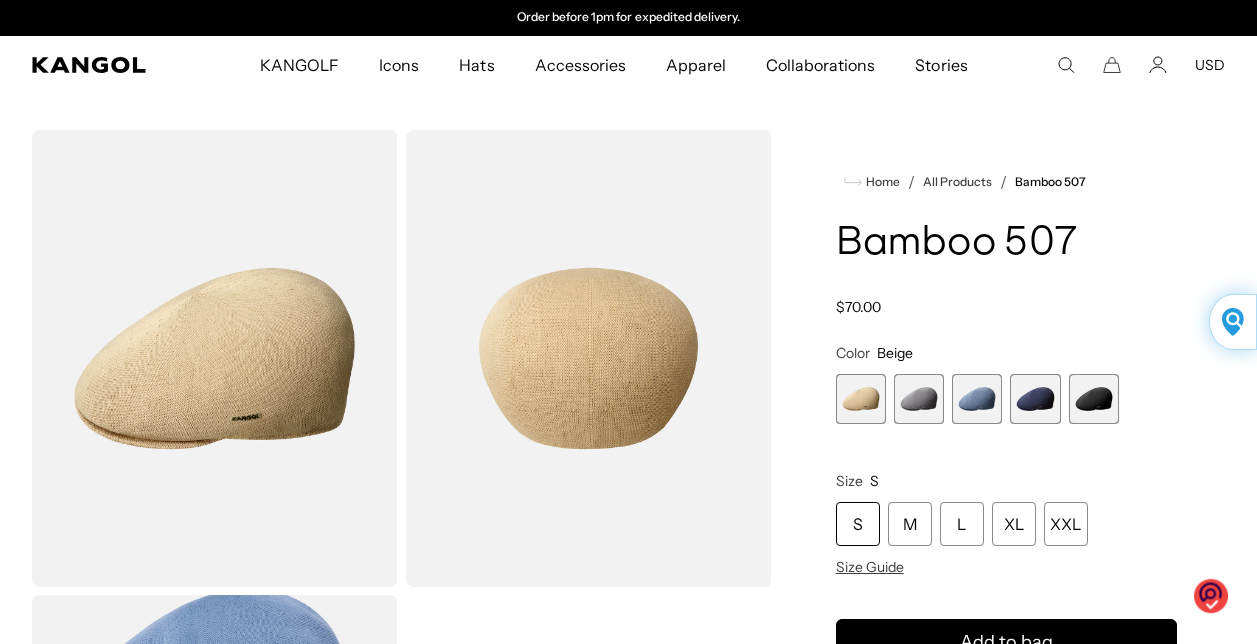 scroll, scrollTop: 0, scrollLeft: 0, axis: both 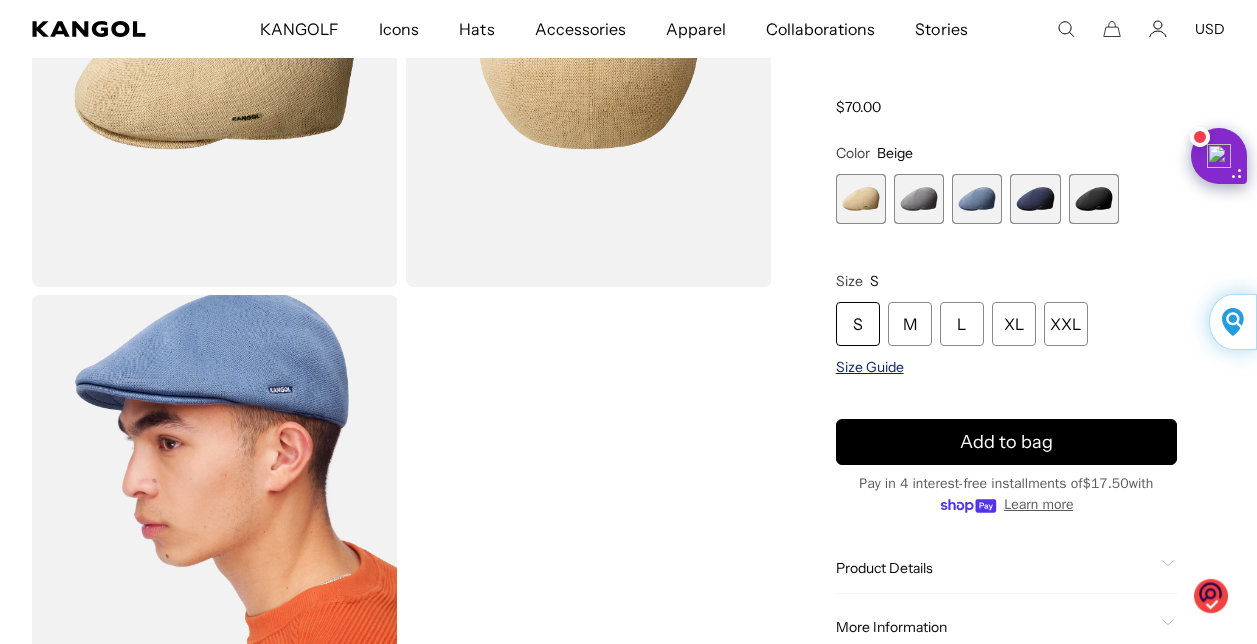 click on "Size Guide" at bounding box center (870, 368) 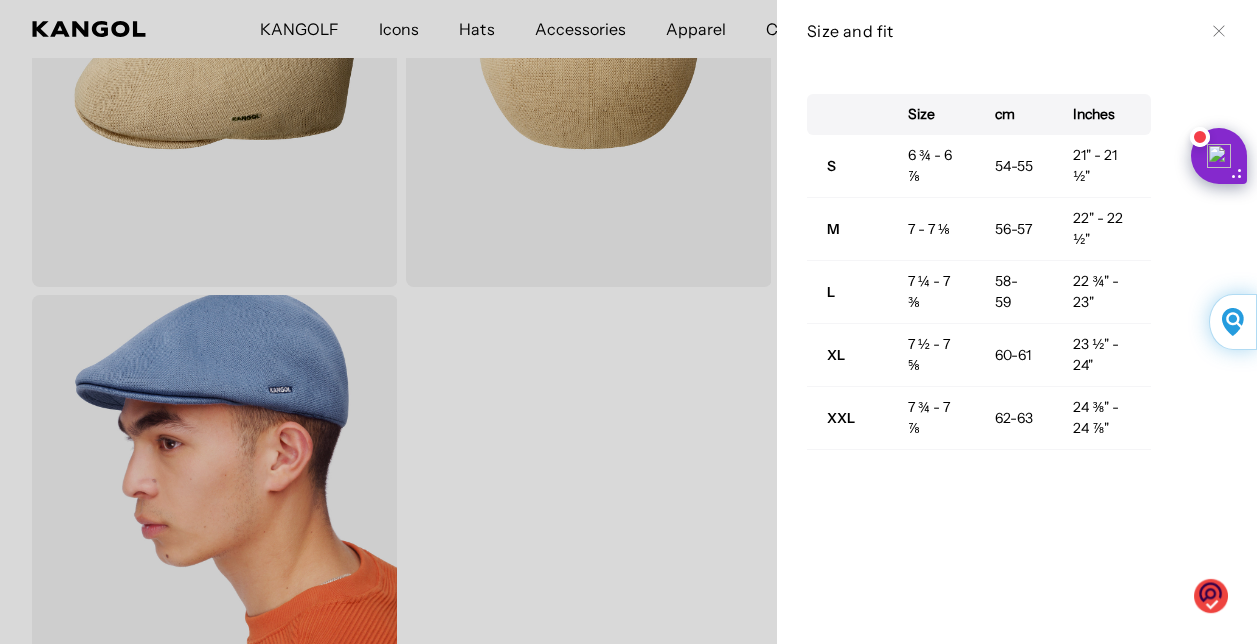 scroll, scrollTop: 0, scrollLeft: 412, axis: horizontal 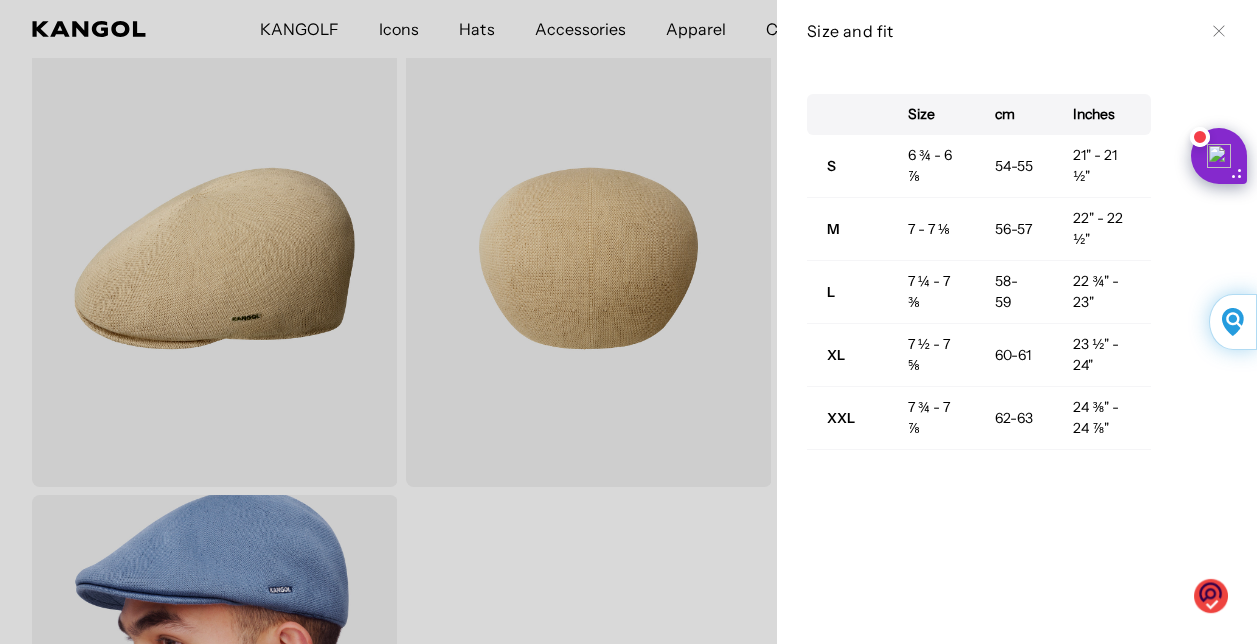 click 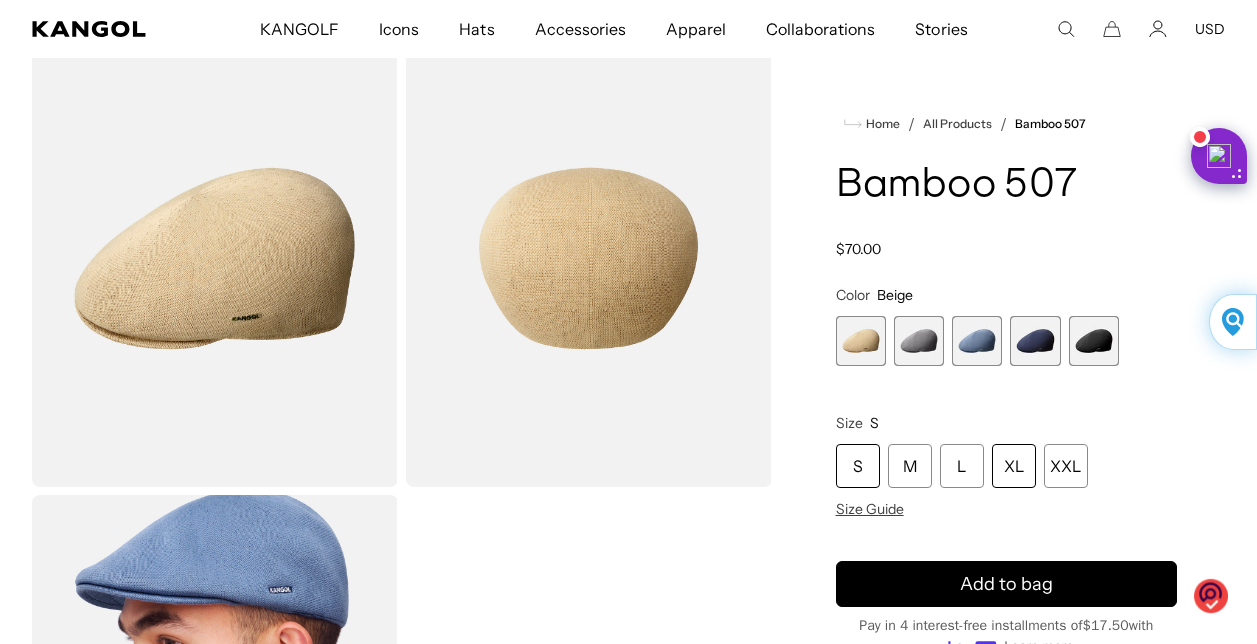 scroll, scrollTop: 0, scrollLeft: 0, axis: both 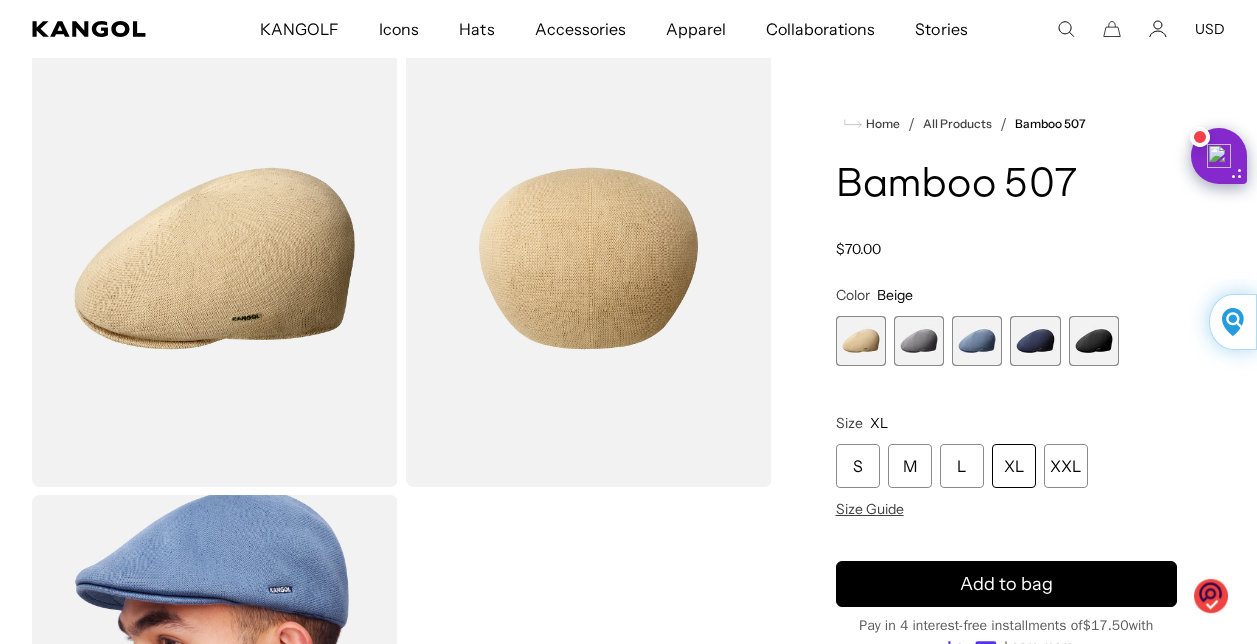 click at bounding box center [1094, 341] 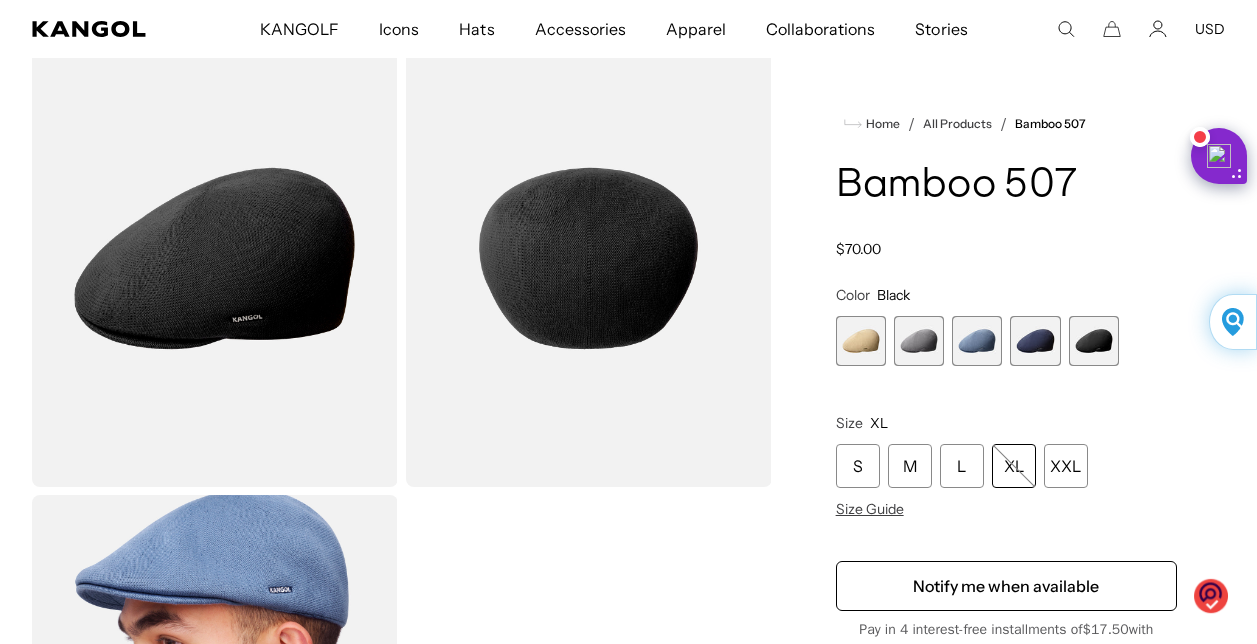 scroll, scrollTop: 0, scrollLeft: 412, axis: horizontal 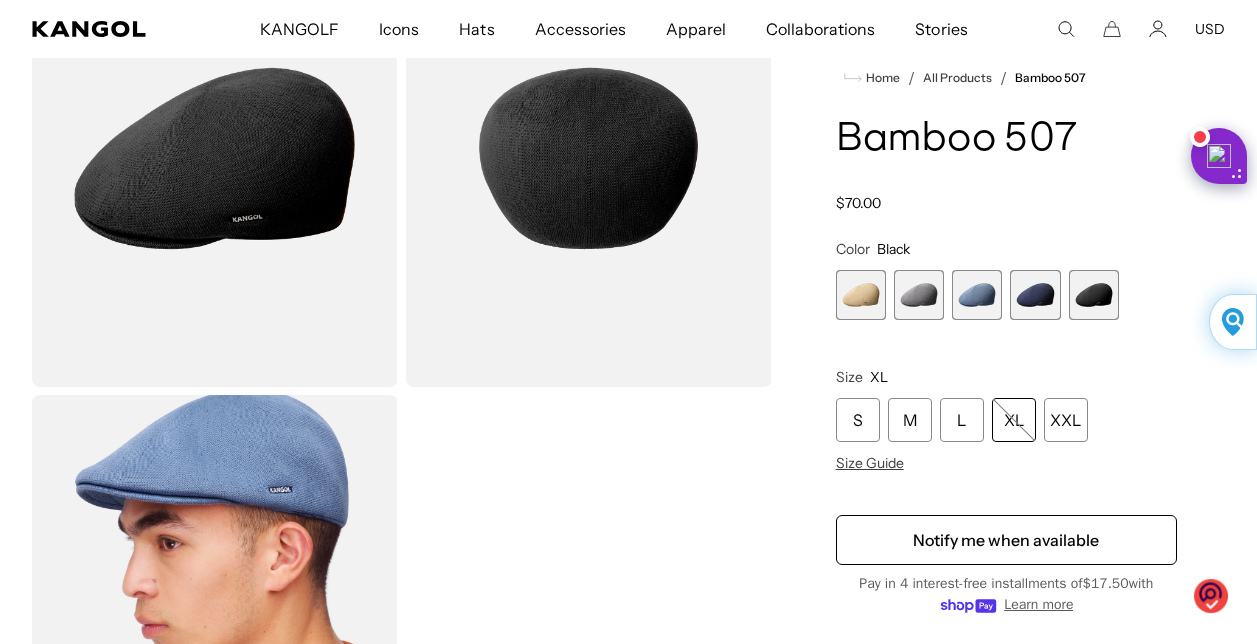 click at bounding box center (977, 295) 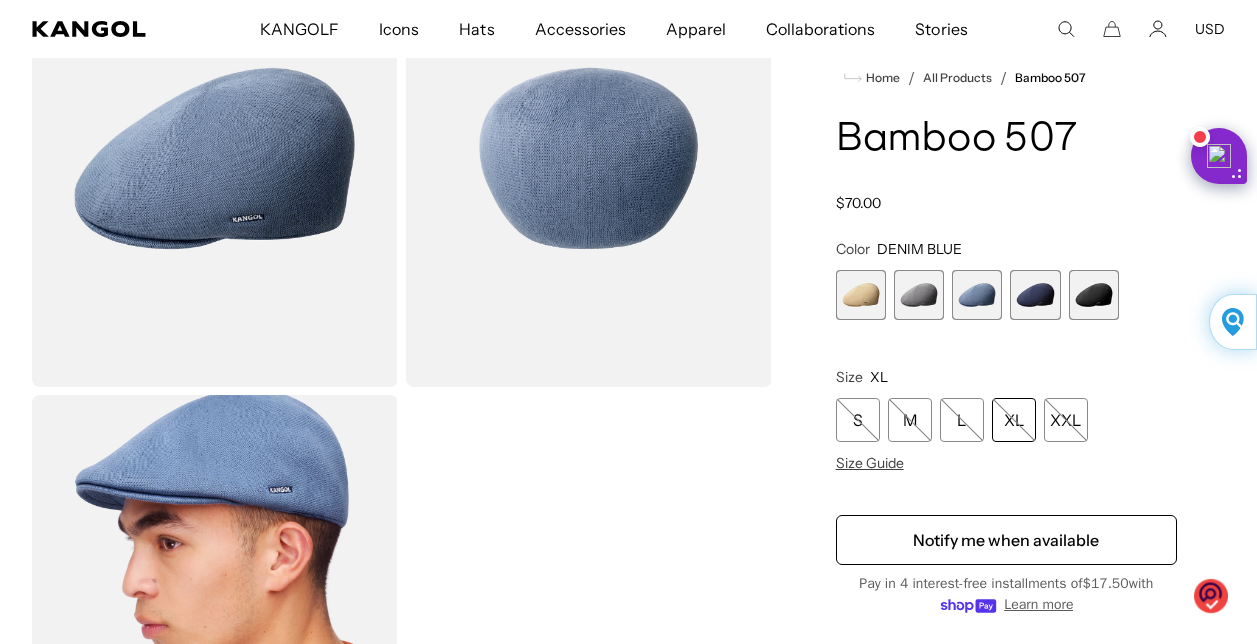 scroll, scrollTop: 0, scrollLeft: 0, axis: both 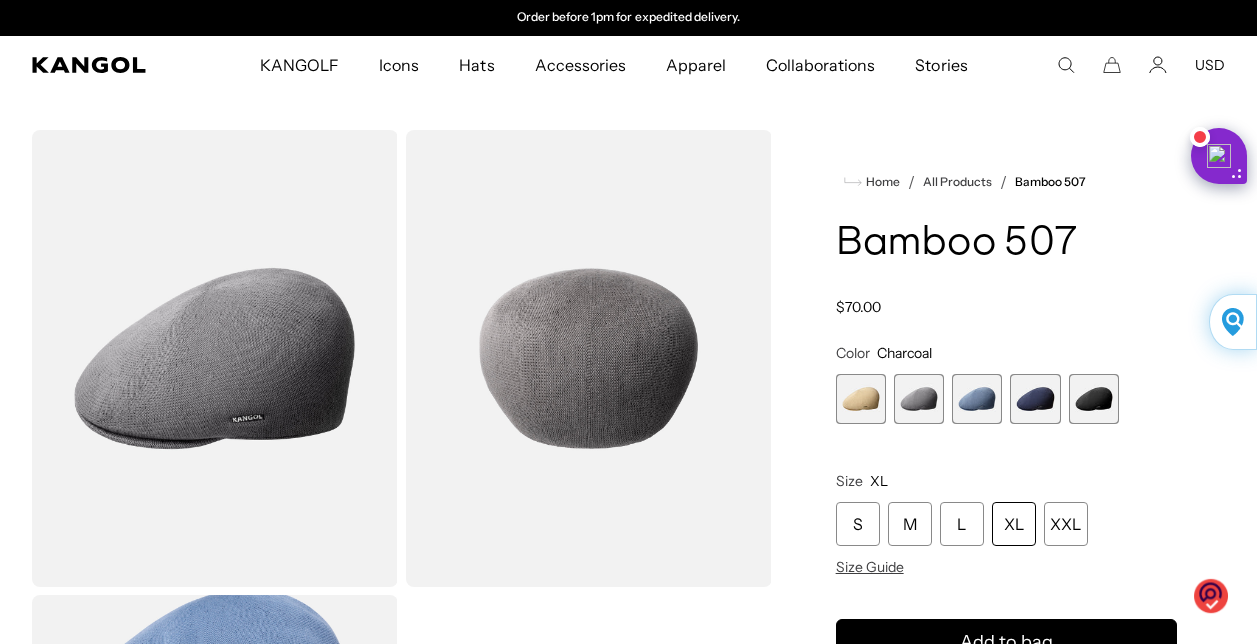 click at bounding box center [861, 399] 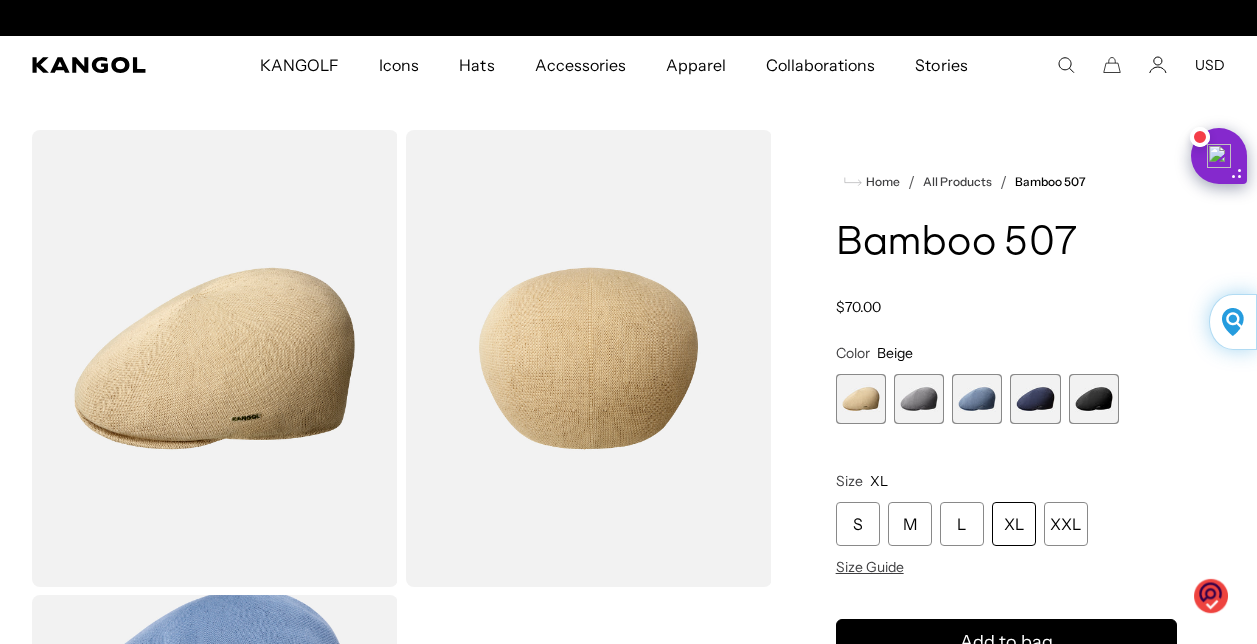 scroll, scrollTop: 0, scrollLeft: 412, axis: horizontal 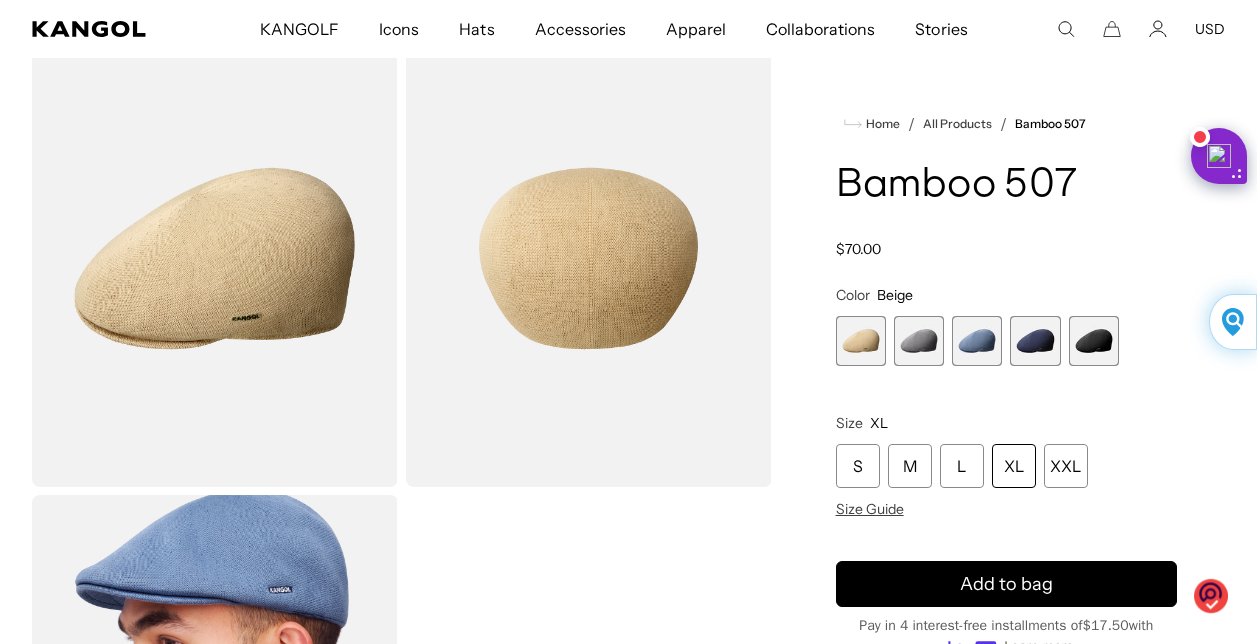 click at bounding box center (1094, 341) 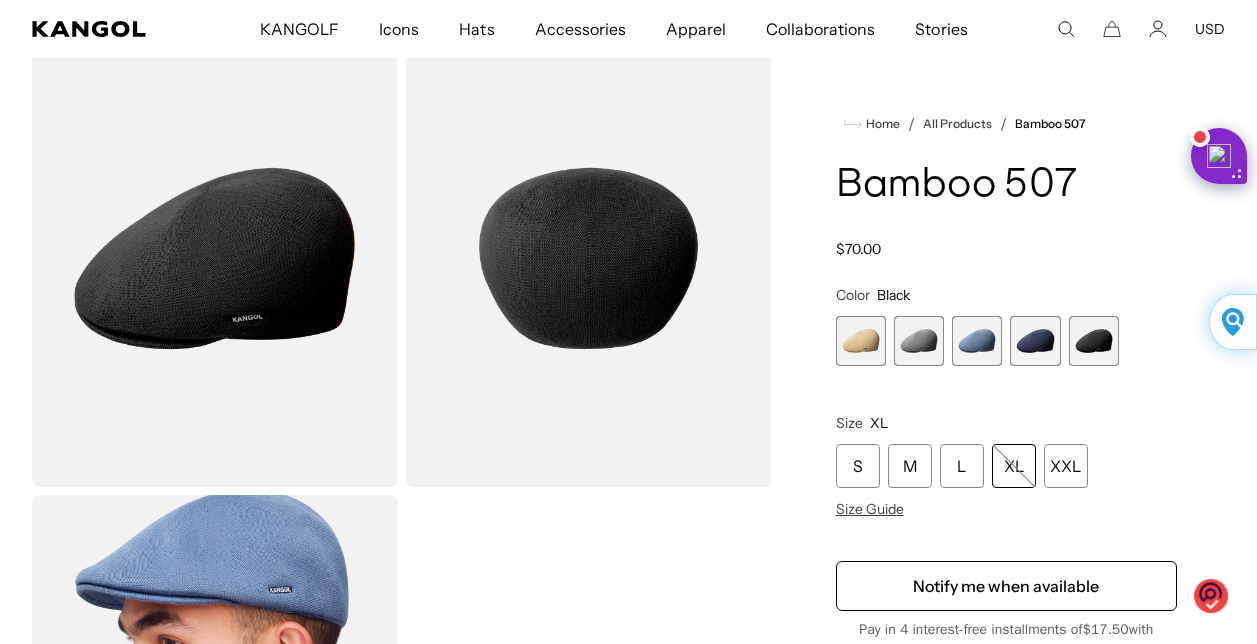 scroll, scrollTop: 0, scrollLeft: 412, axis: horizontal 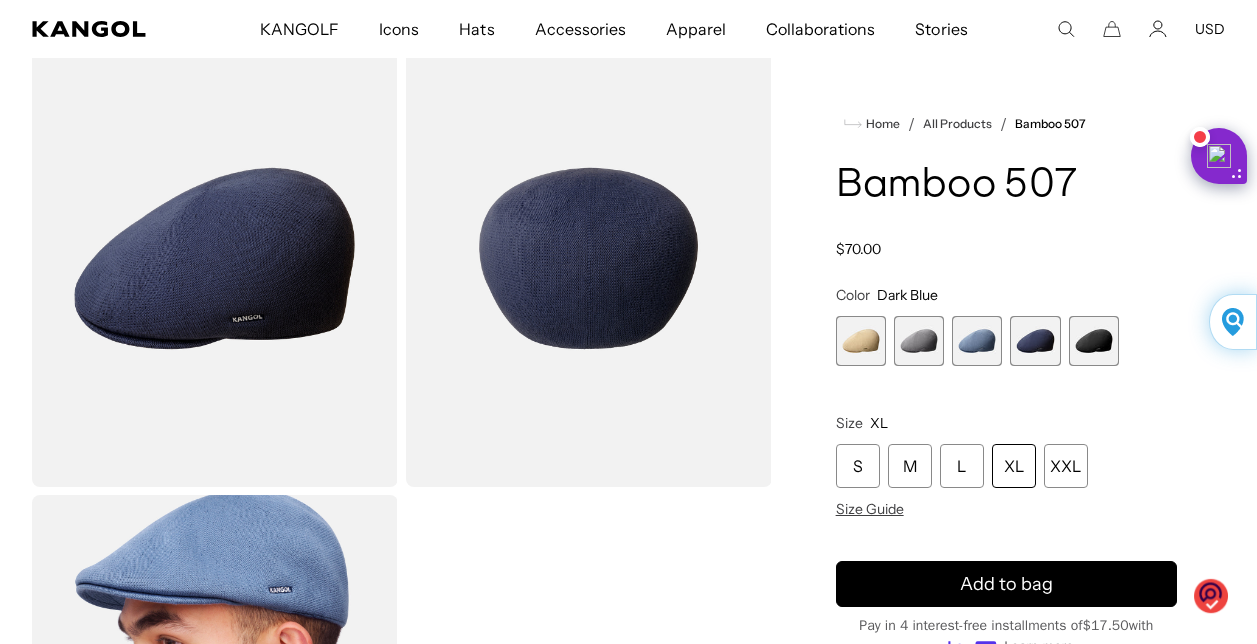 click at bounding box center [977, 341] 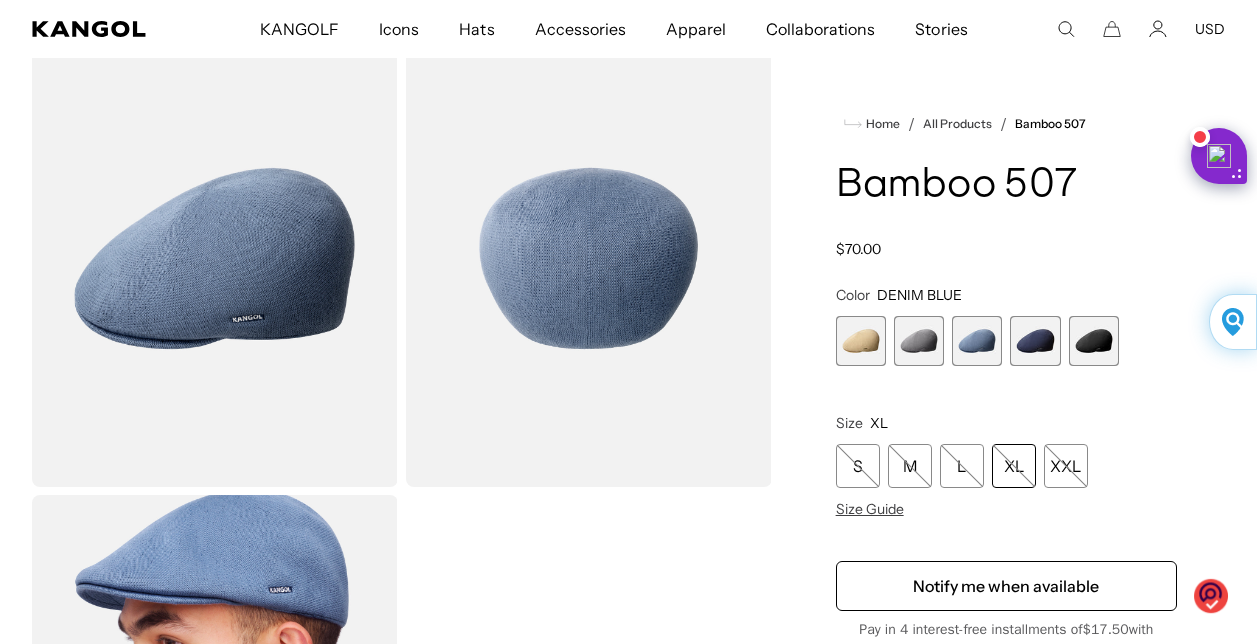 scroll, scrollTop: 0, scrollLeft: 0, axis: both 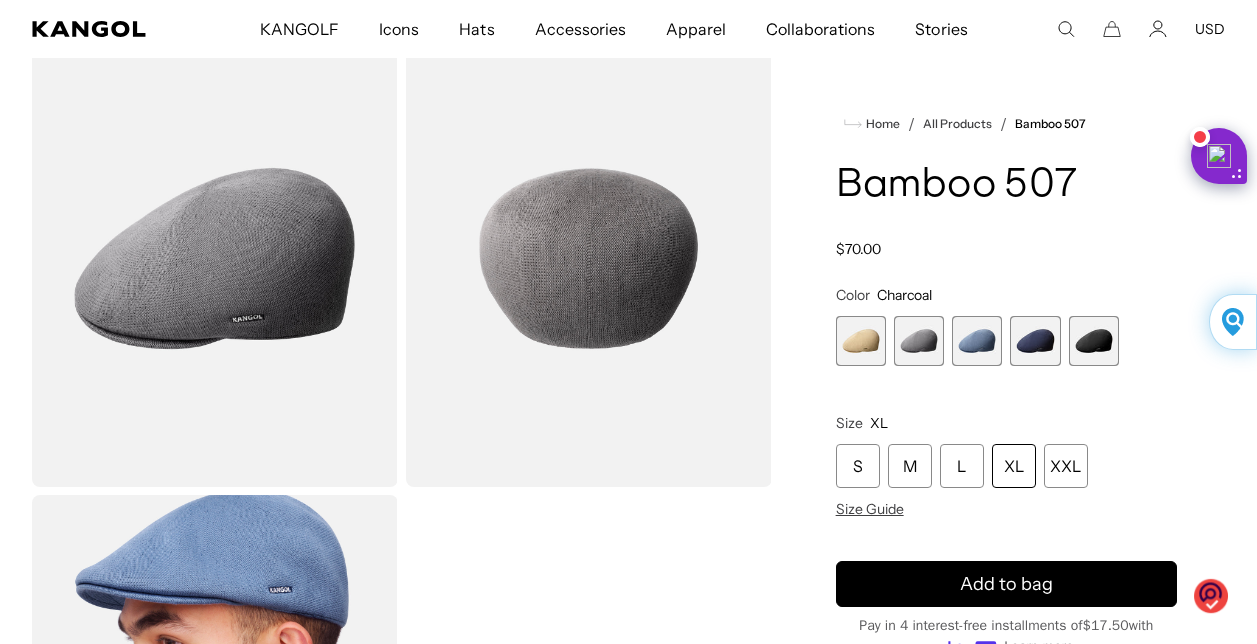 click at bounding box center [861, 341] 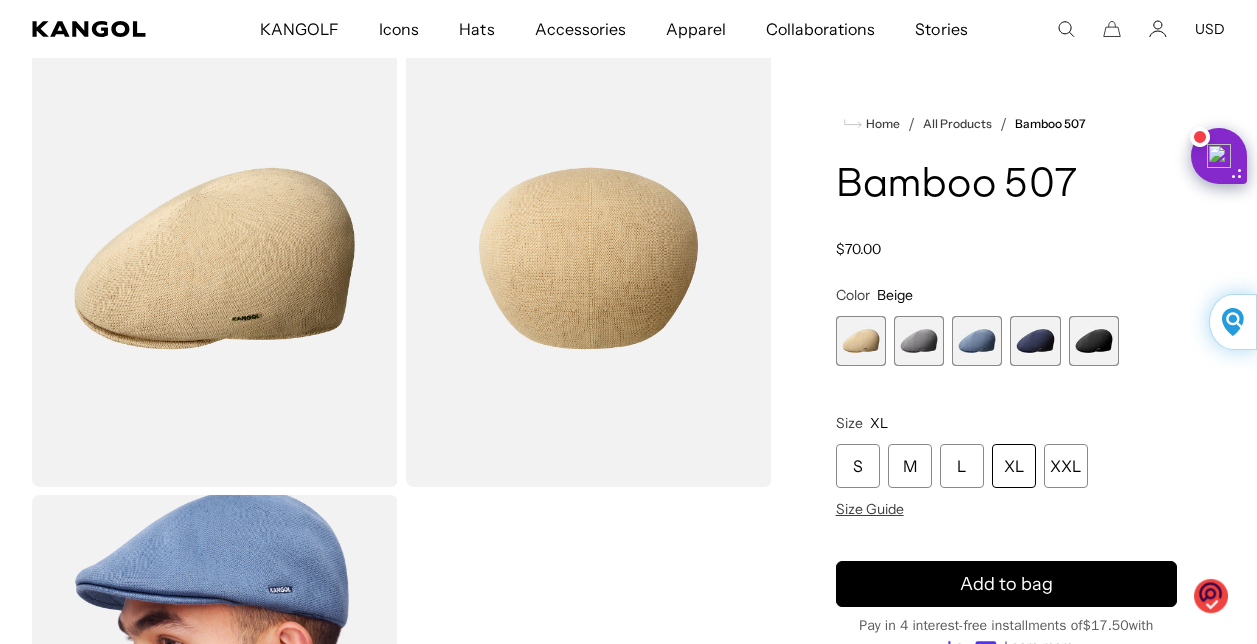 scroll, scrollTop: 0, scrollLeft: 412, axis: horizontal 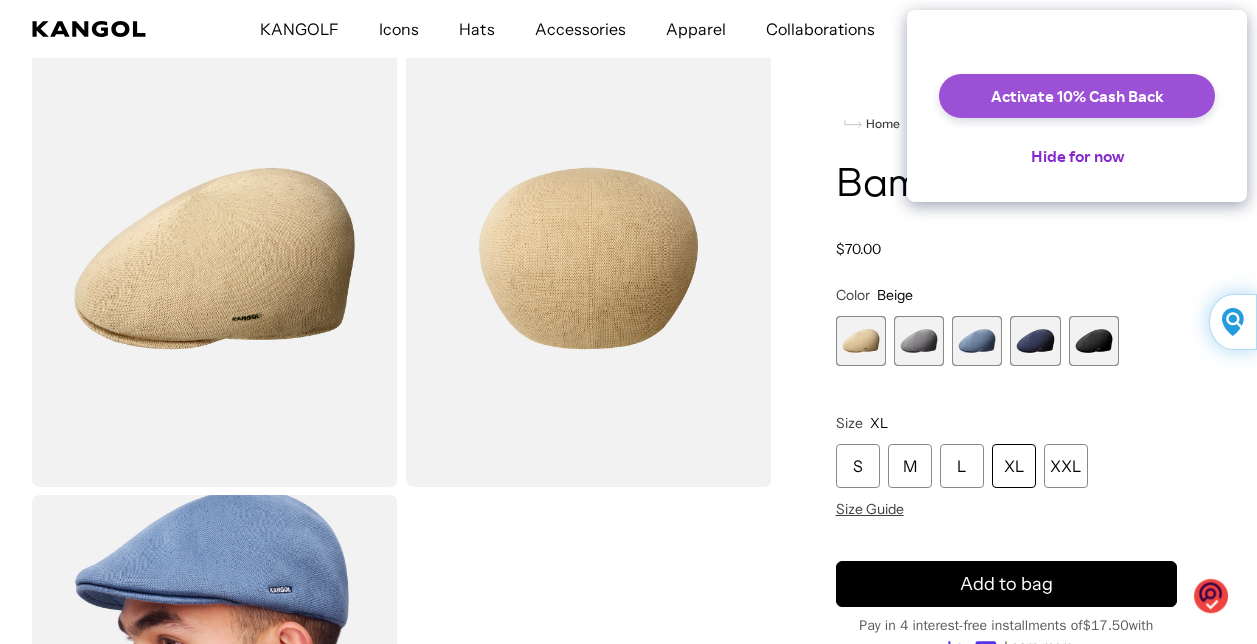click on "Activate 10% Cash Back" at bounding box center [1077, 96] 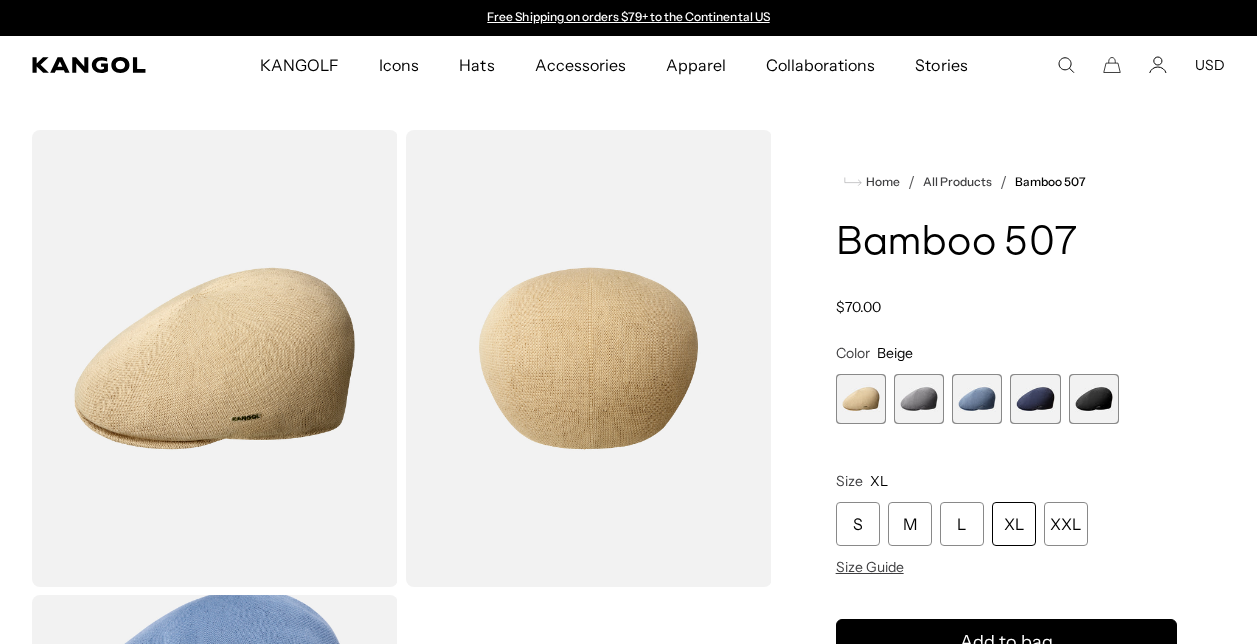 scroll, scrollTop: 0, scrollLeft: 0, axis: both 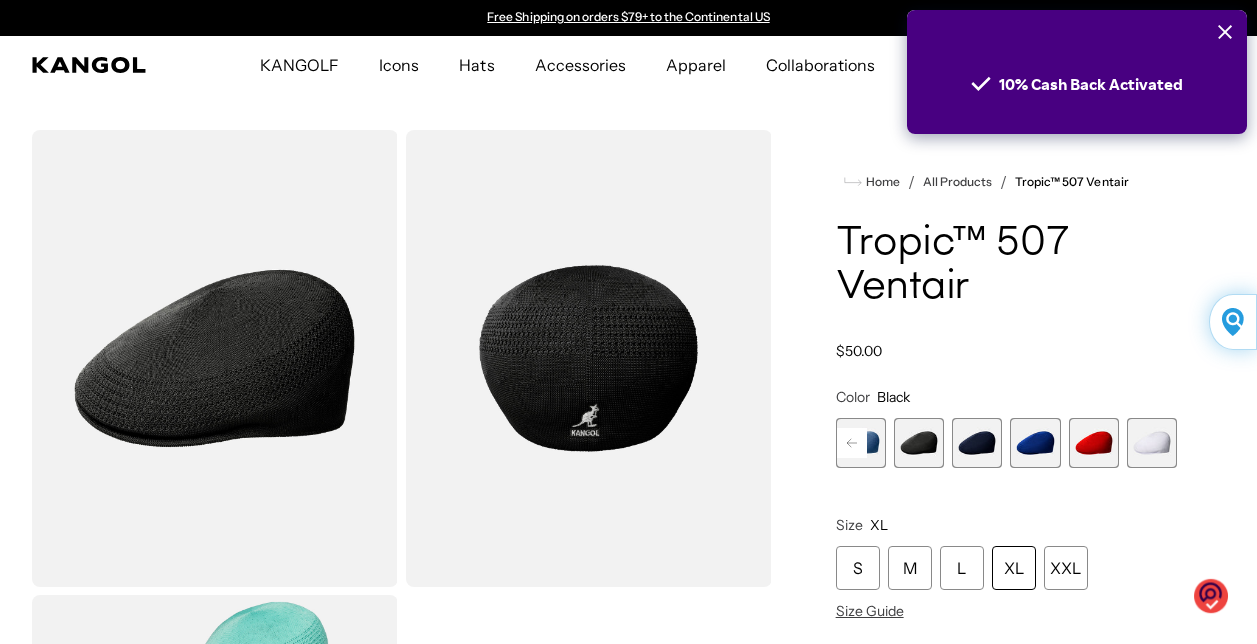click 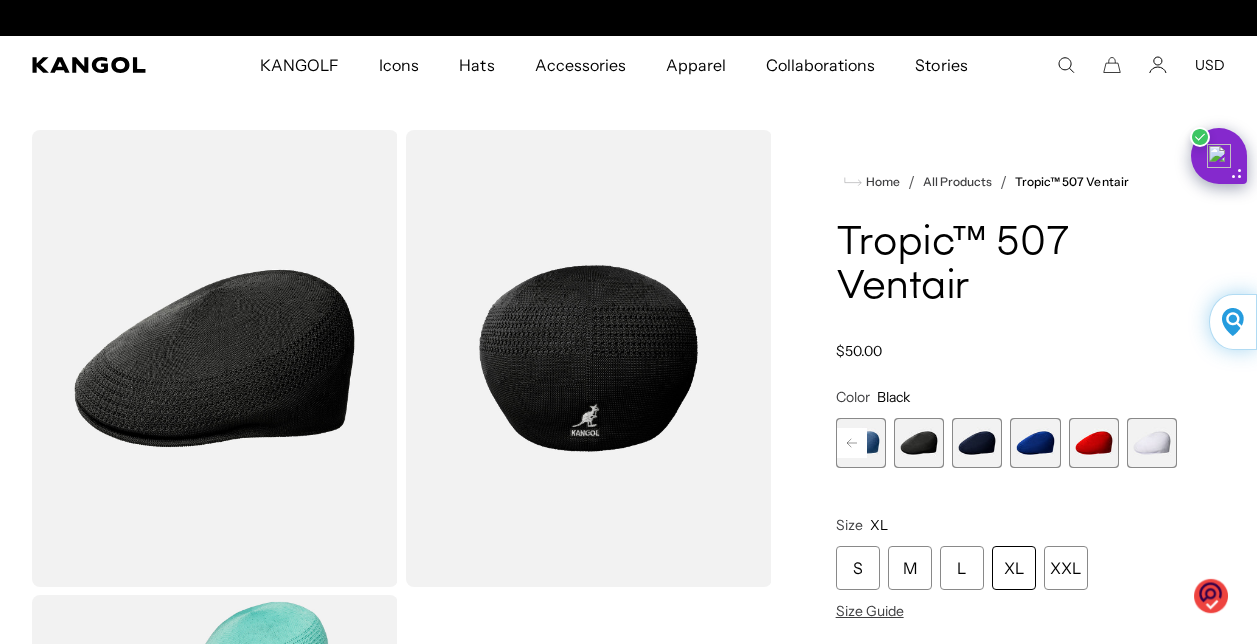 scroll, scrollTop: 0, scrollLeft: 412, axis: horizontal 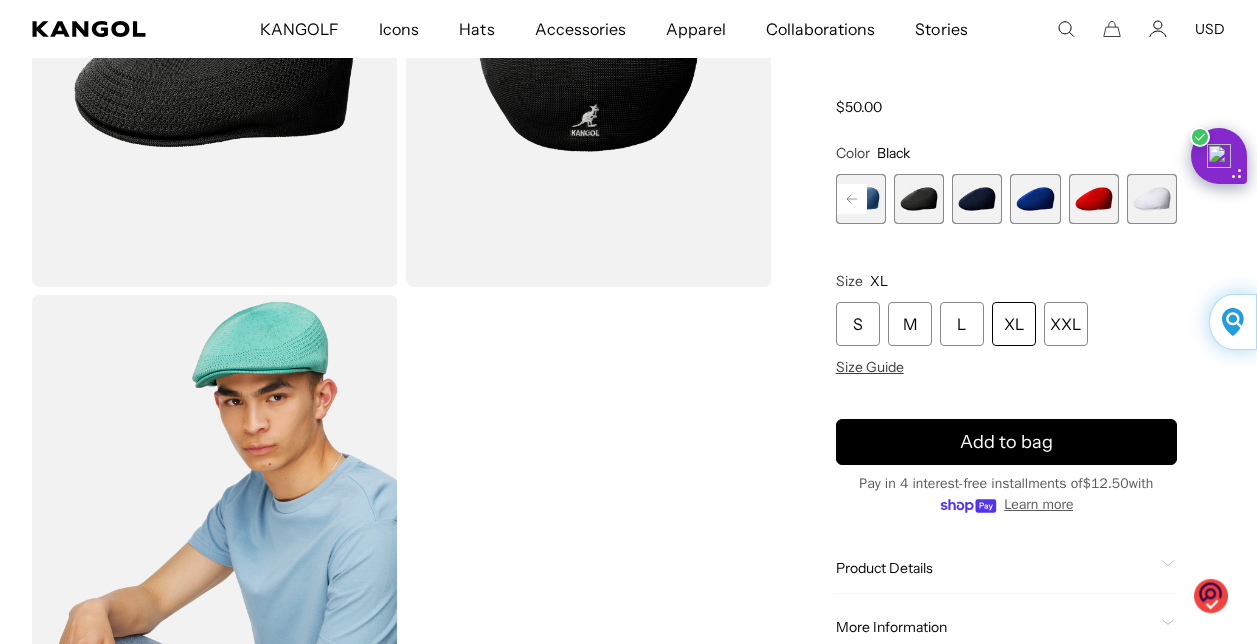 click at bounding box center (1152, 199) 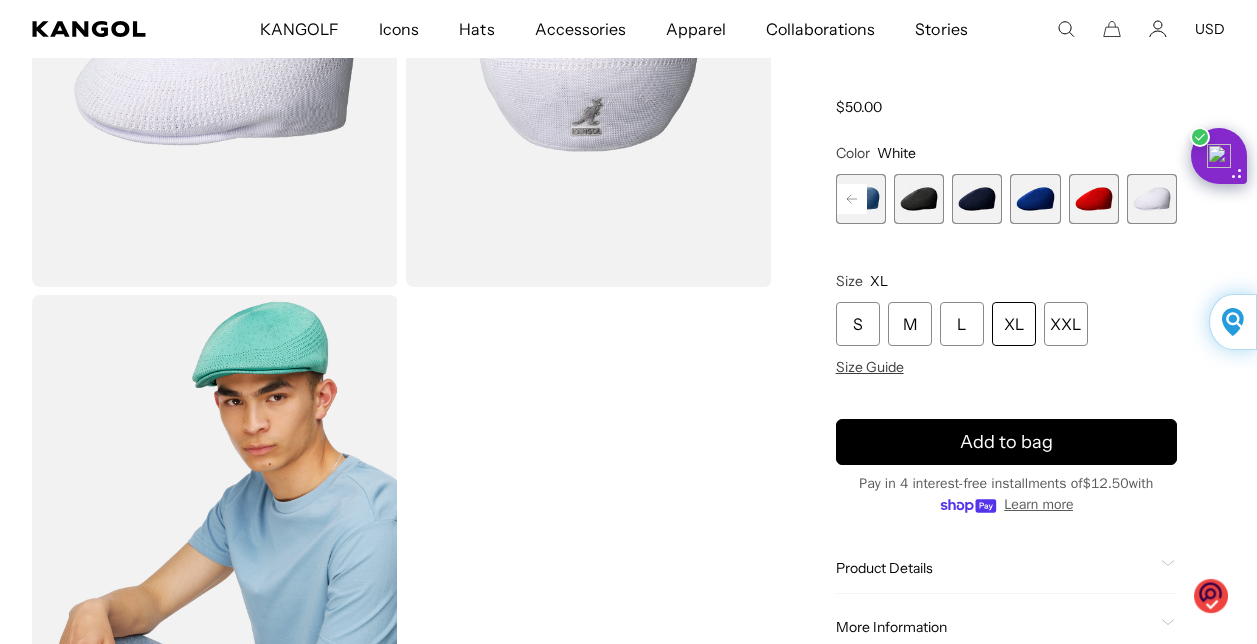 scroll, scrollTop: 0, scrollLeft: 412, axis: horizontal 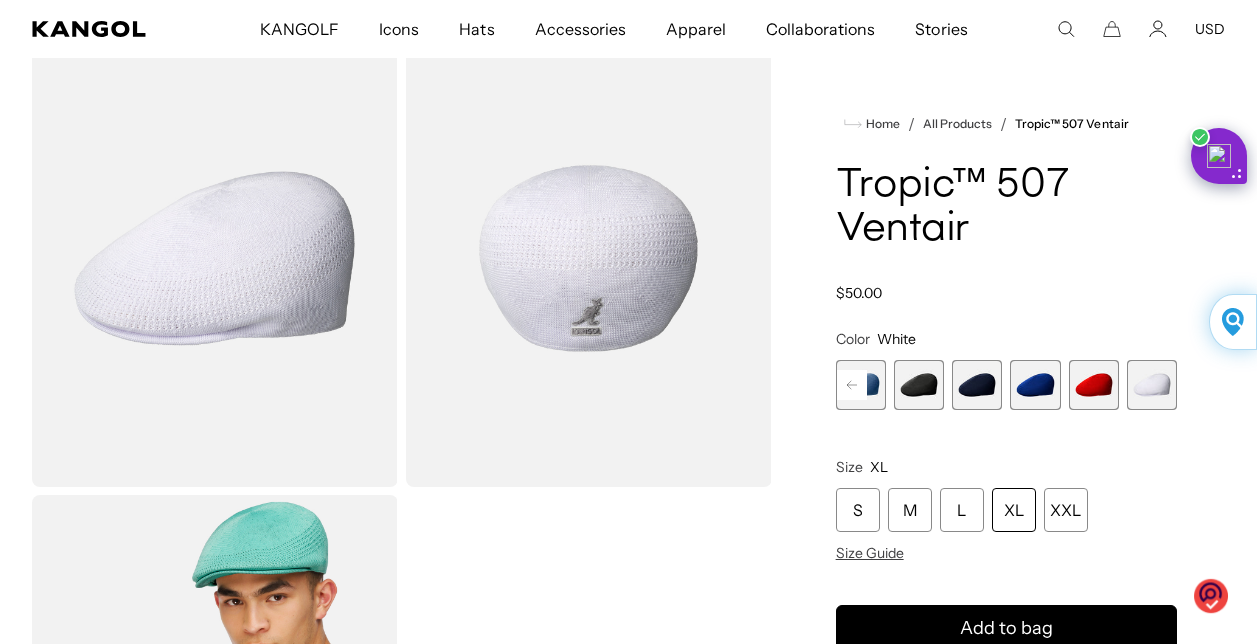 click on "XL" at bounding box center [1014, 510] 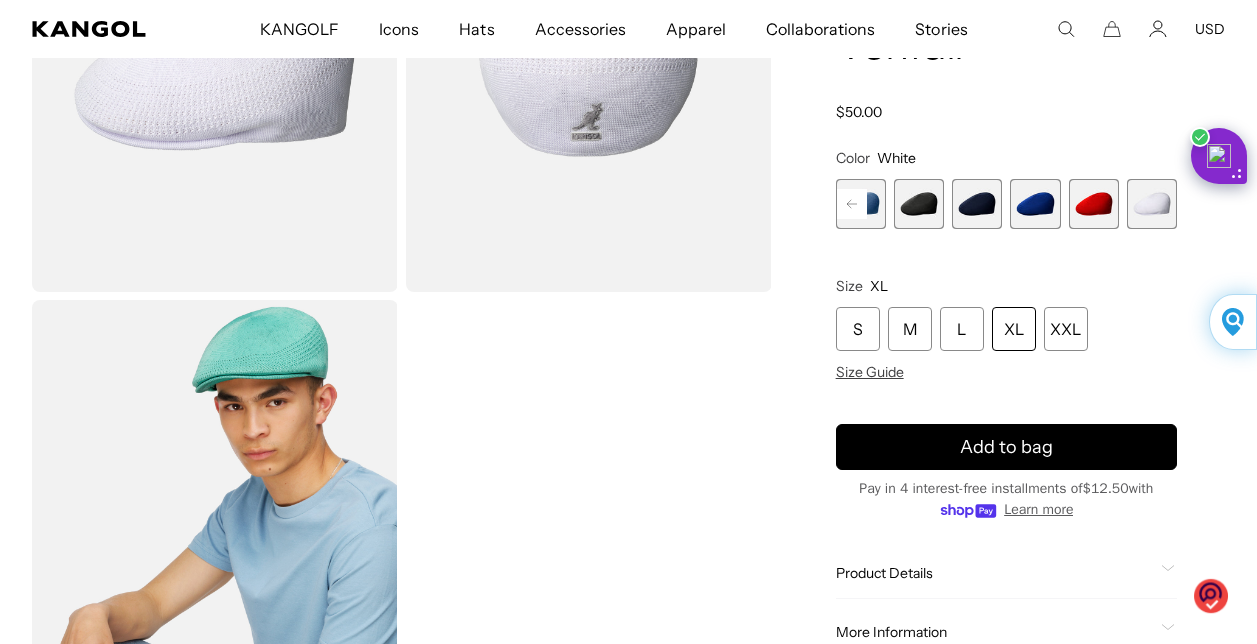 scroll, scrollTop: 300, scrollLeft: 0, axis: vertical 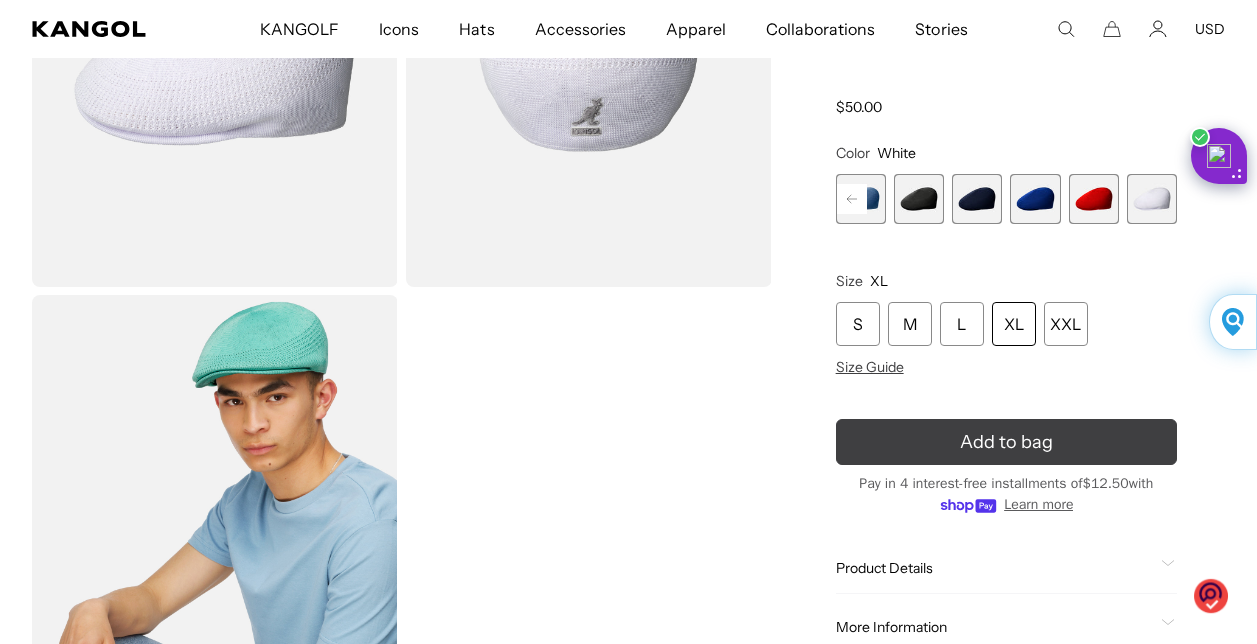 click on "Add to bag" at bounding box center [1006, 442] 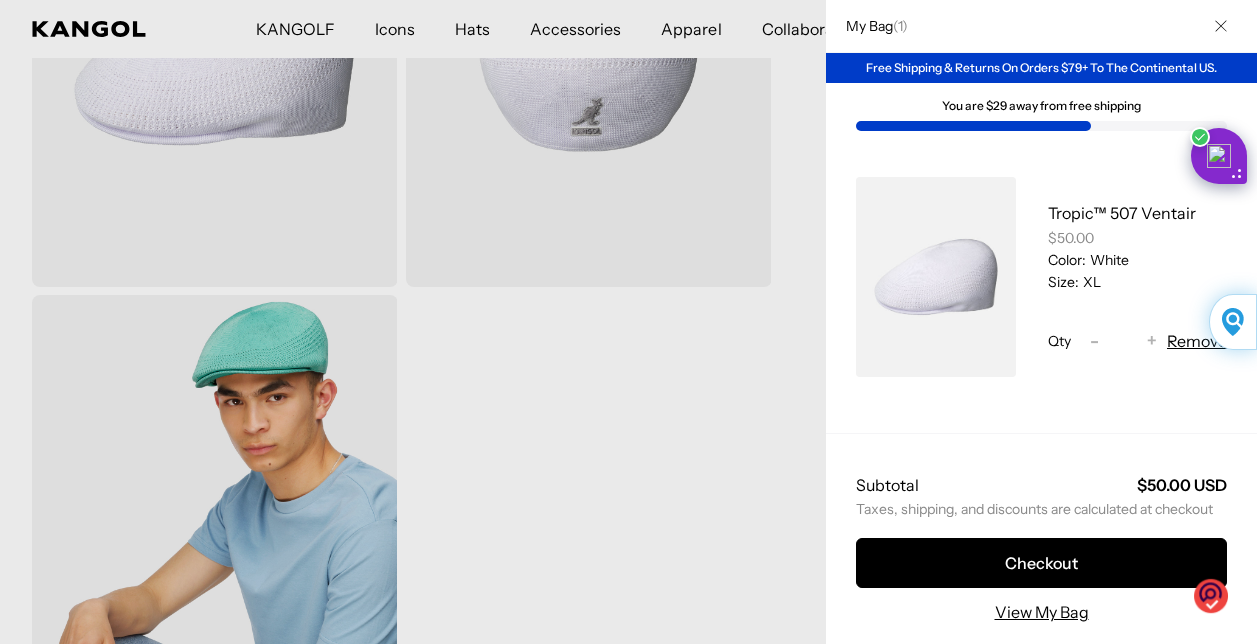 scroll, scrollTop: 0, scrollLeft: 0, axis: both 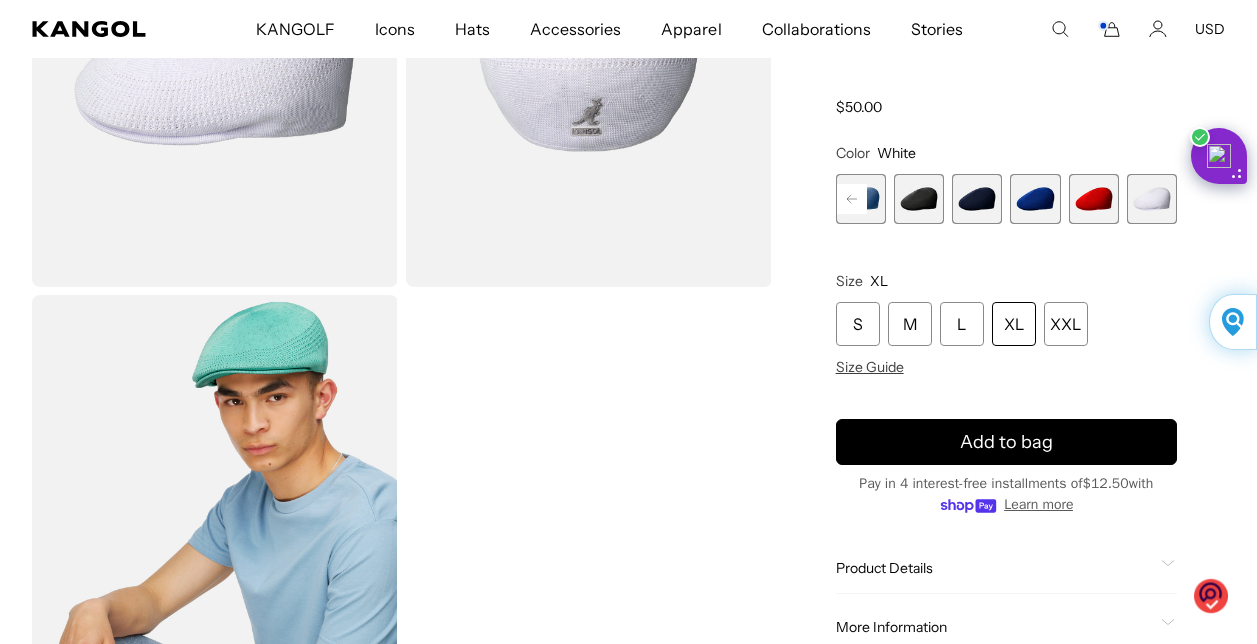 click at bounding box center [919, 199] 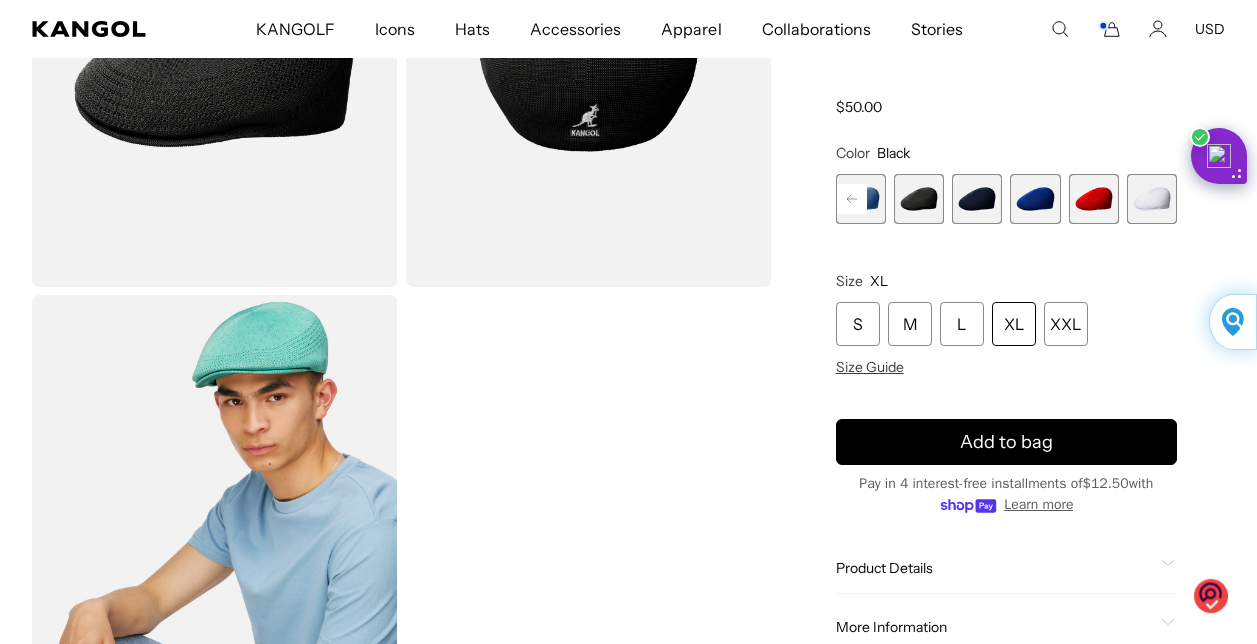 scroll, scrollTop: 0, scrollLeft: 412, axis: horizontal 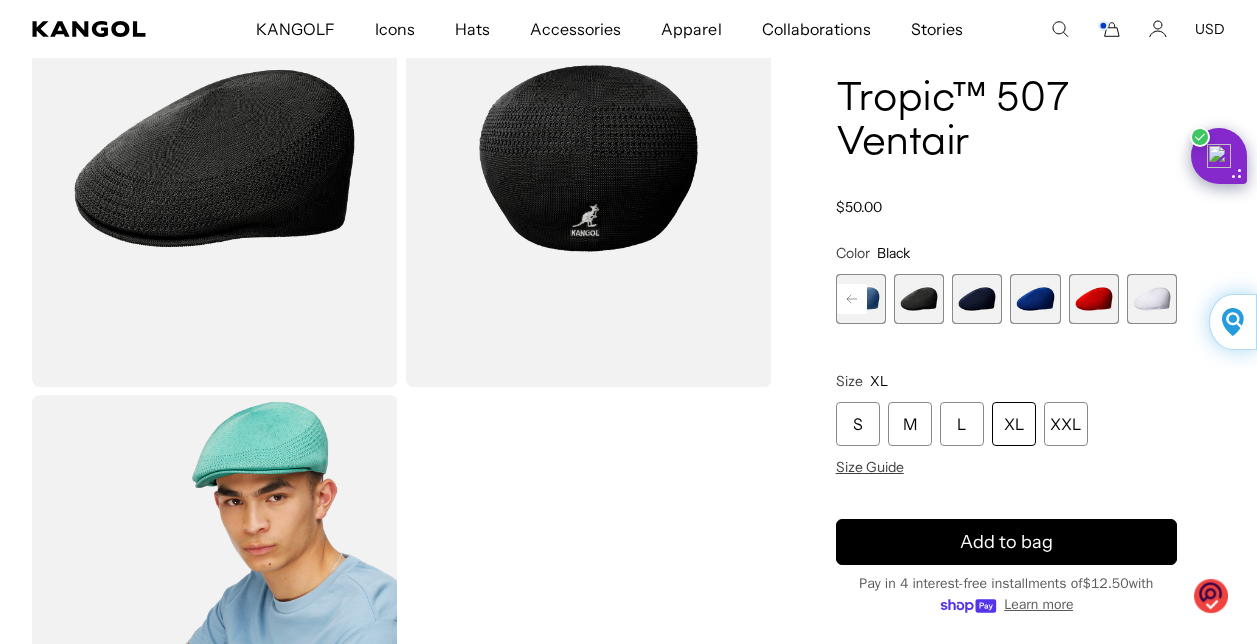 click on "XL" at bounding box center (1014, 425) 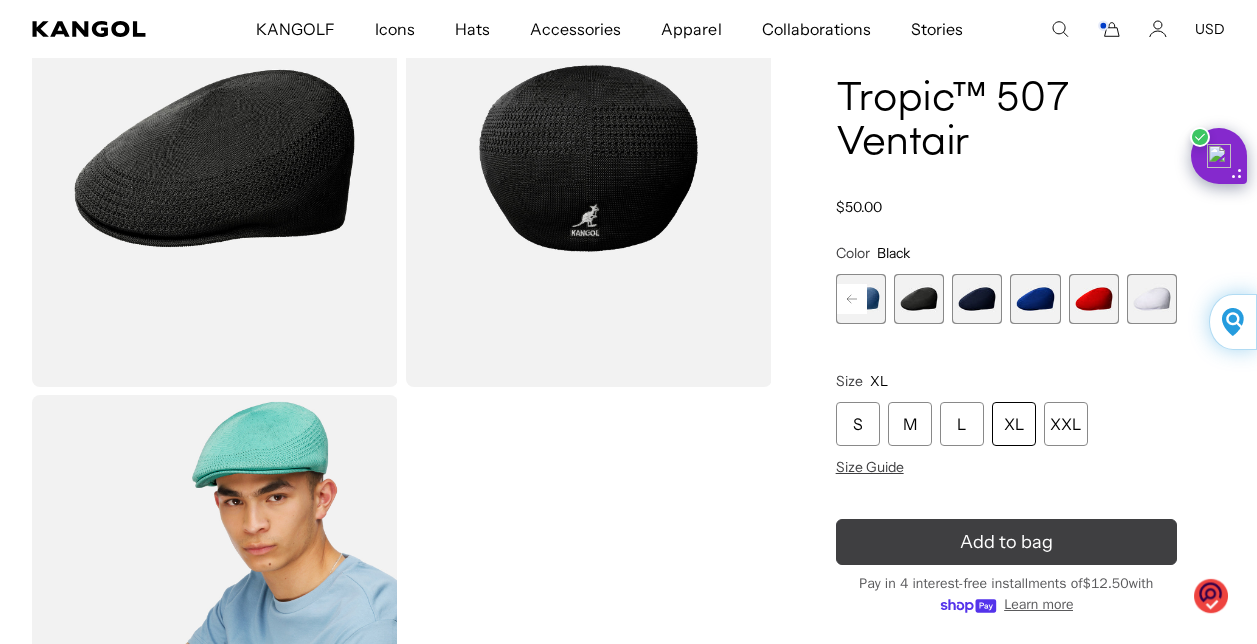 click 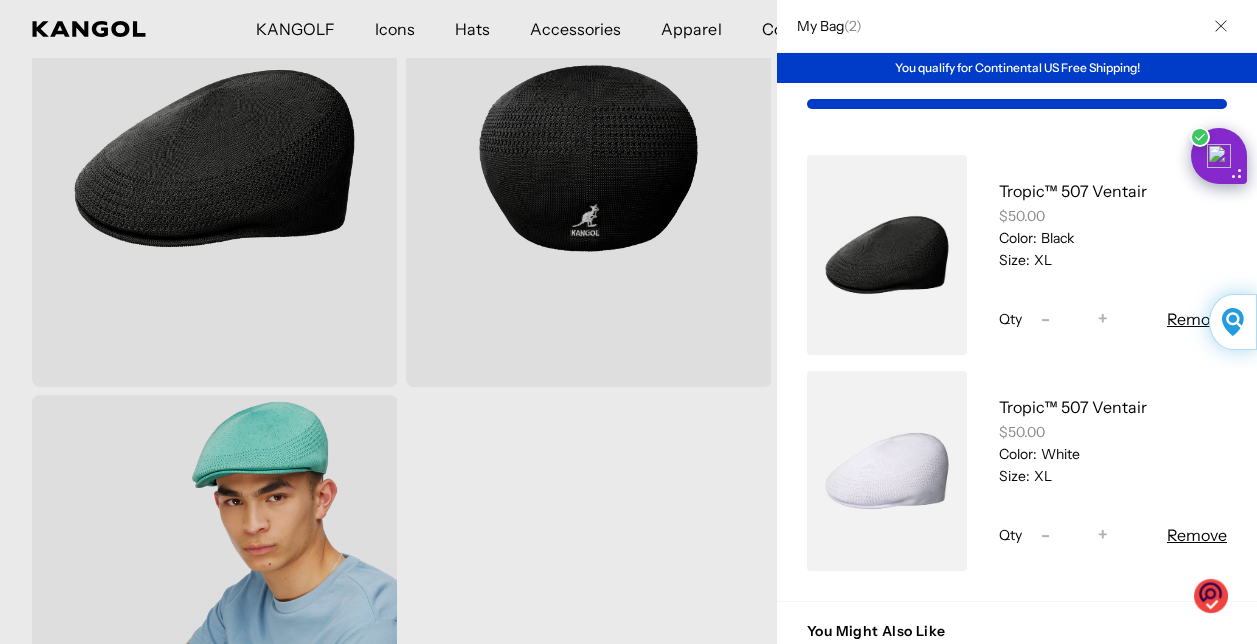 scroll, scrollTop: 0, scrollLeft: 412, axis: horizontal 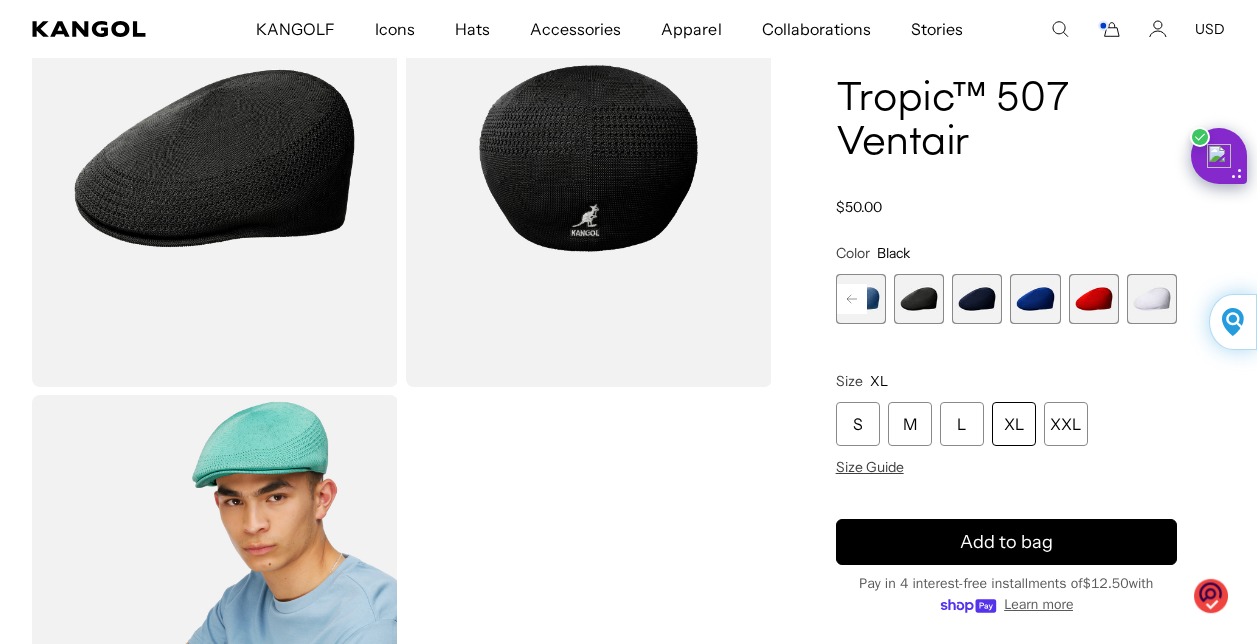 click at bounding box center [1094, 299] 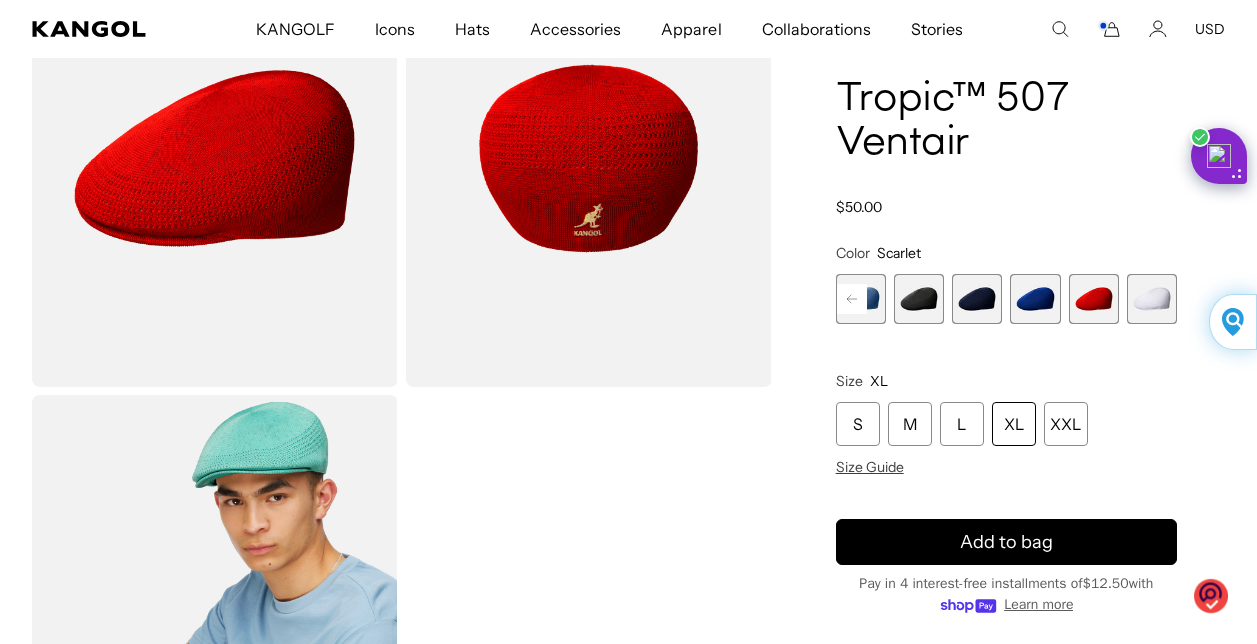 scroll, scrollTop: 0, scrollLeft: 0, axis: both 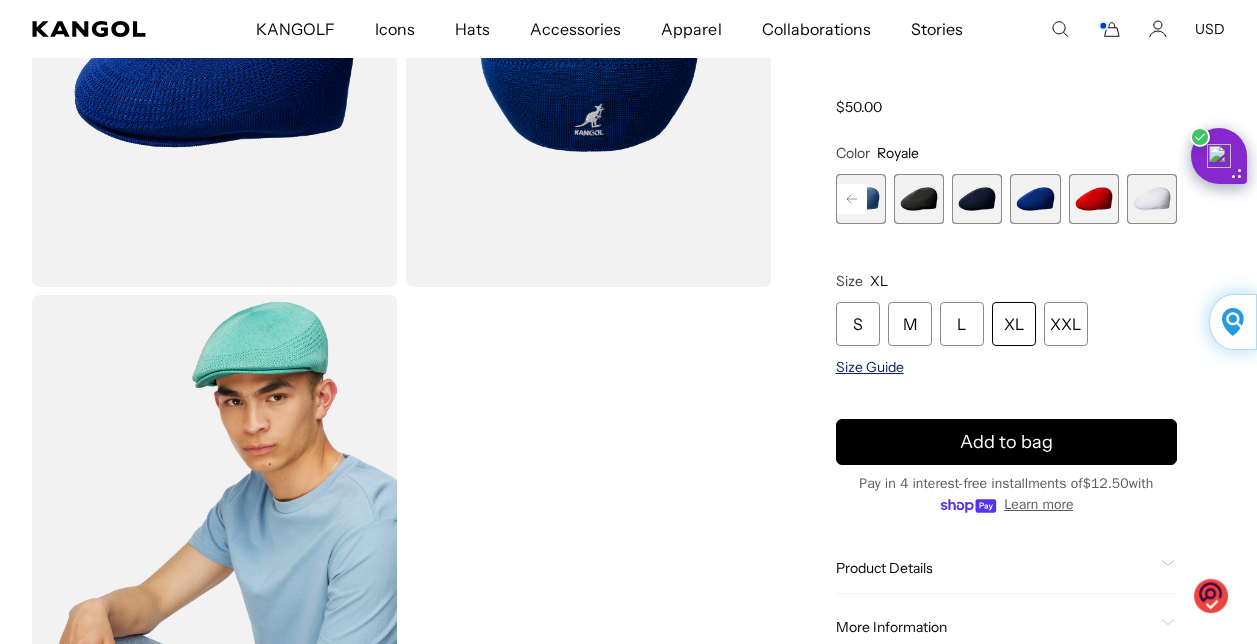 click on "Size Guide" at bounding box center [870, 368] 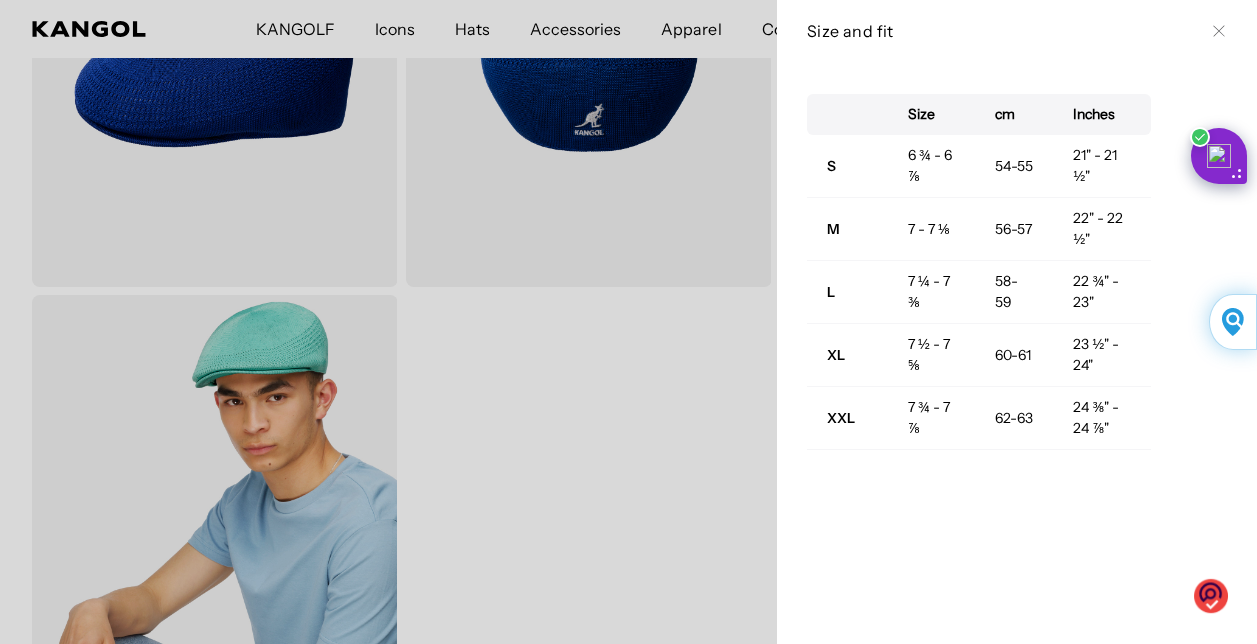 scroll, scrollTop: 0, scrollLeft: 0, axis: both 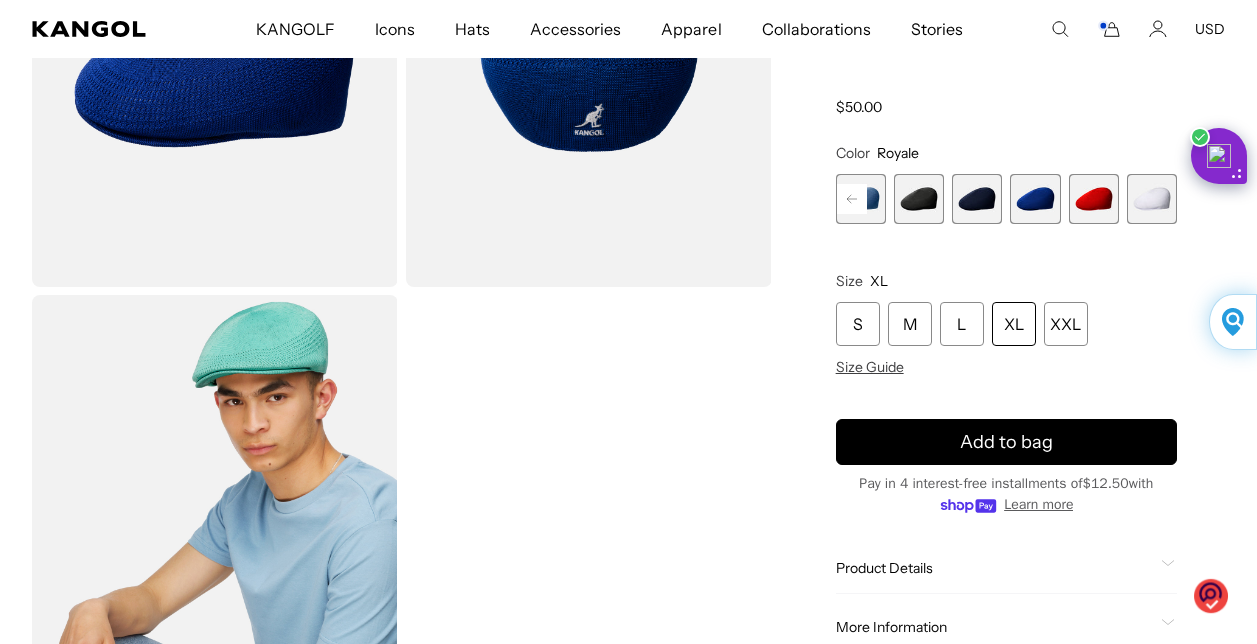 click on "XL" at bounding box center (1014, 325) 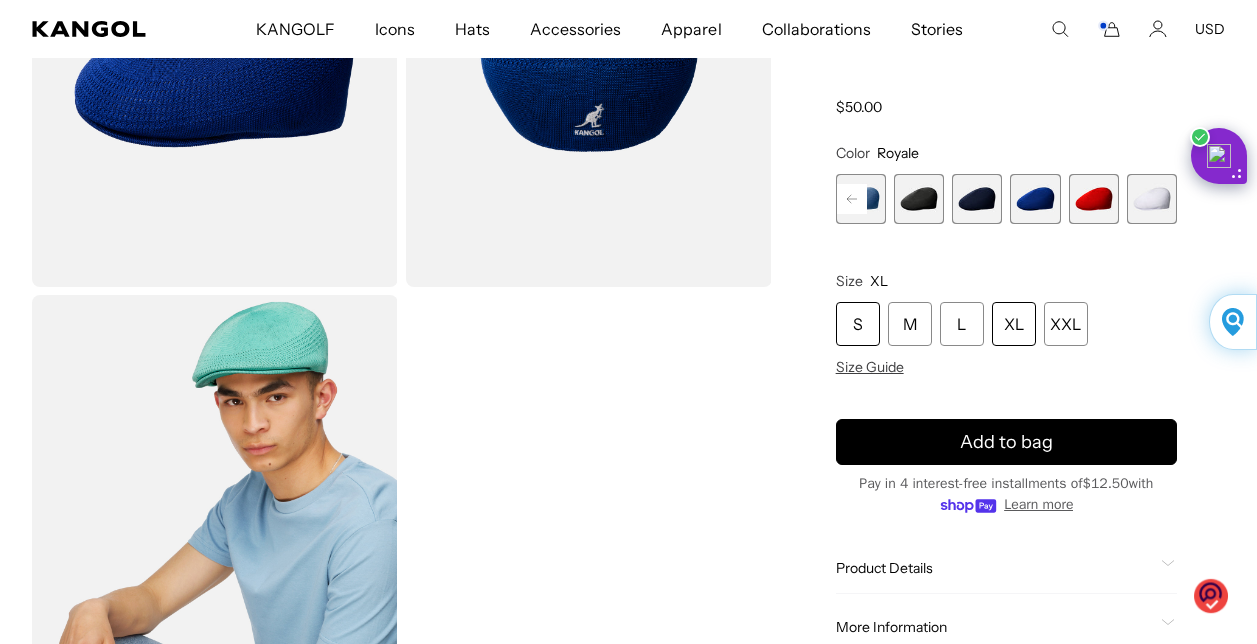 scroll, scrollTop: 0, scrollLeft: 0, axis: both 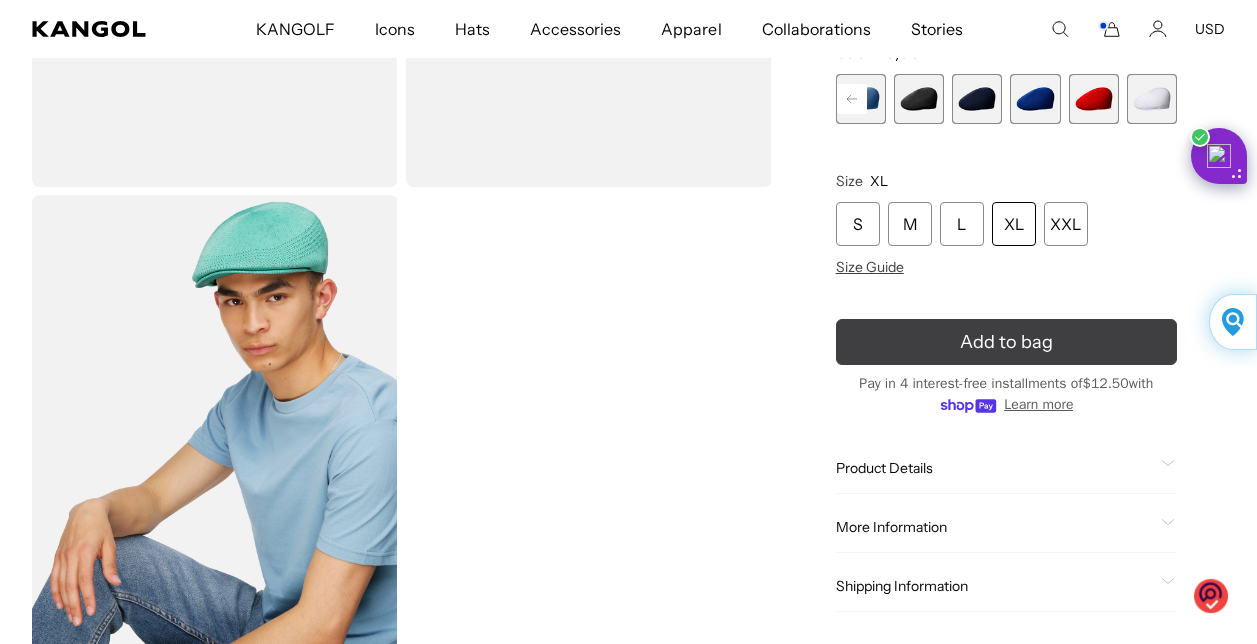 click on "Add to bag" at bounding box center [1006, 342] 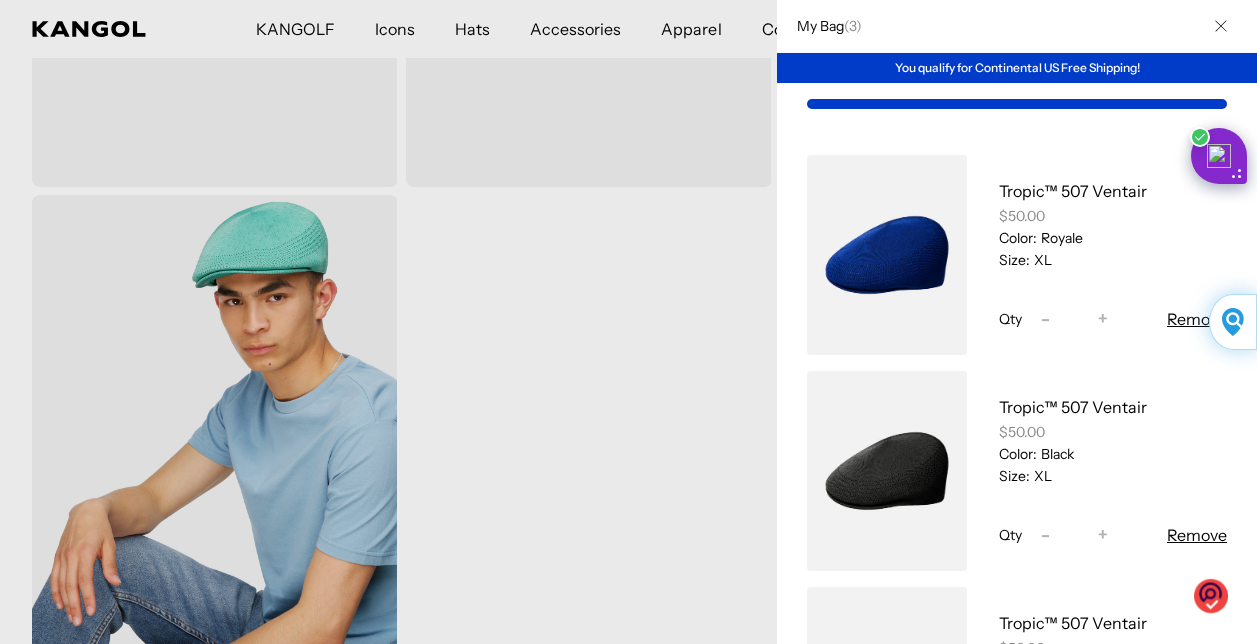 scroll, scrollTop: 0, scrollLeft: 0, axis: both 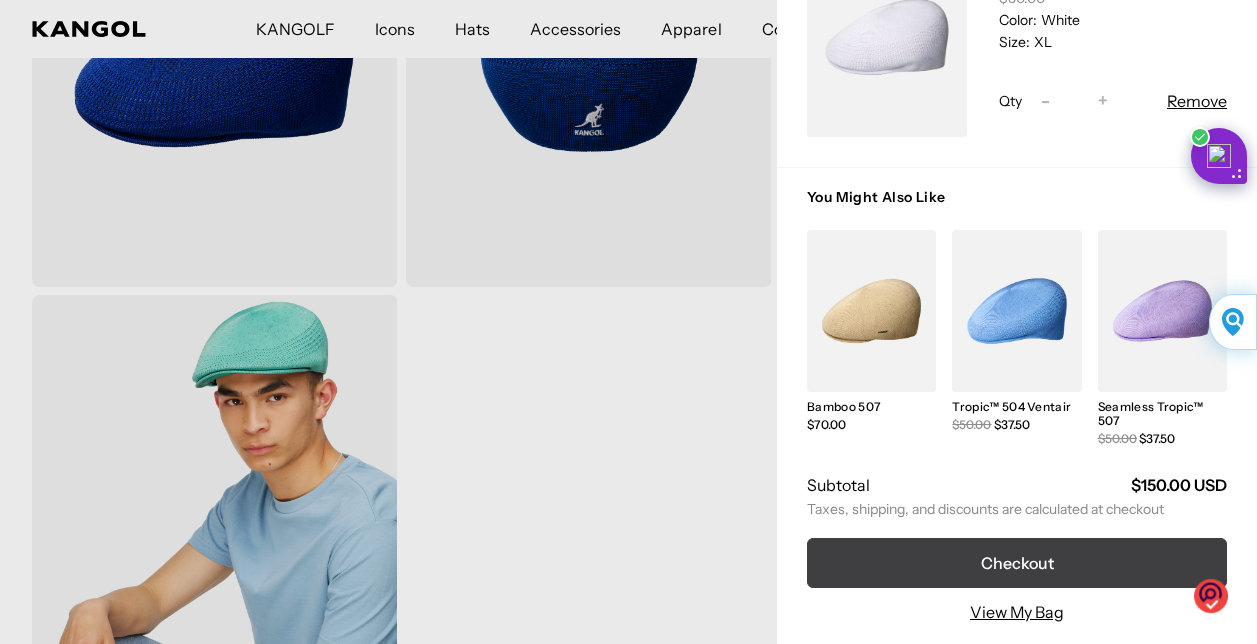 click on "Checkout" at bounding box center (1017, 563) 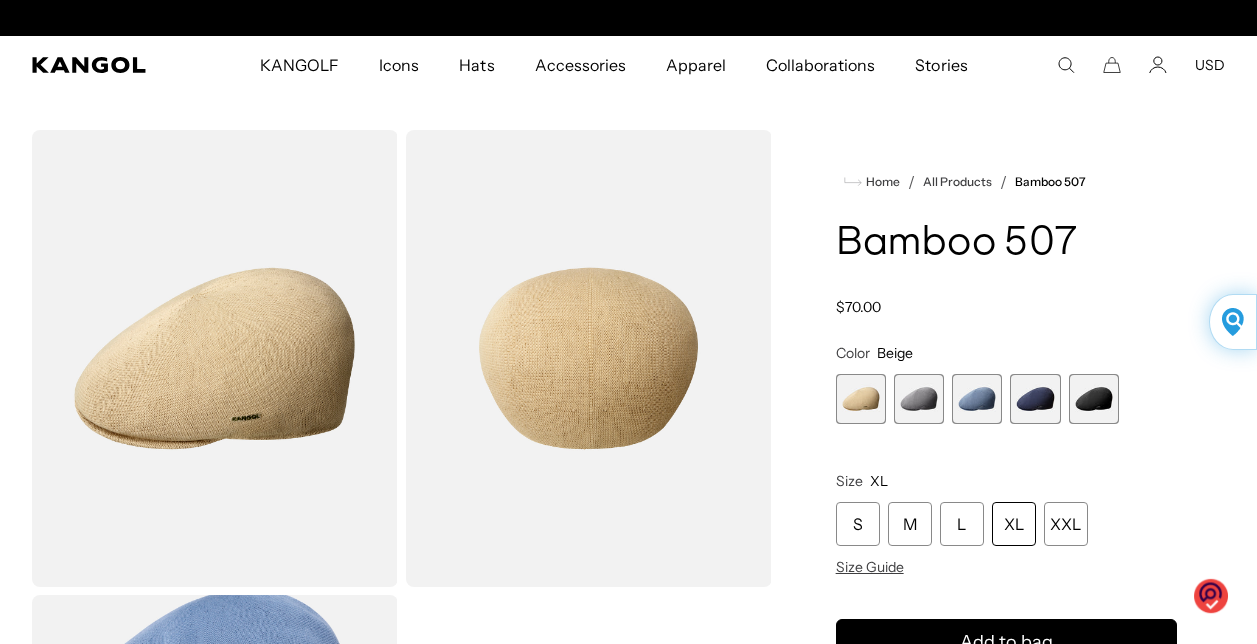 scroll, scrollTop: 0, scrollLeft: 0, axis: both 